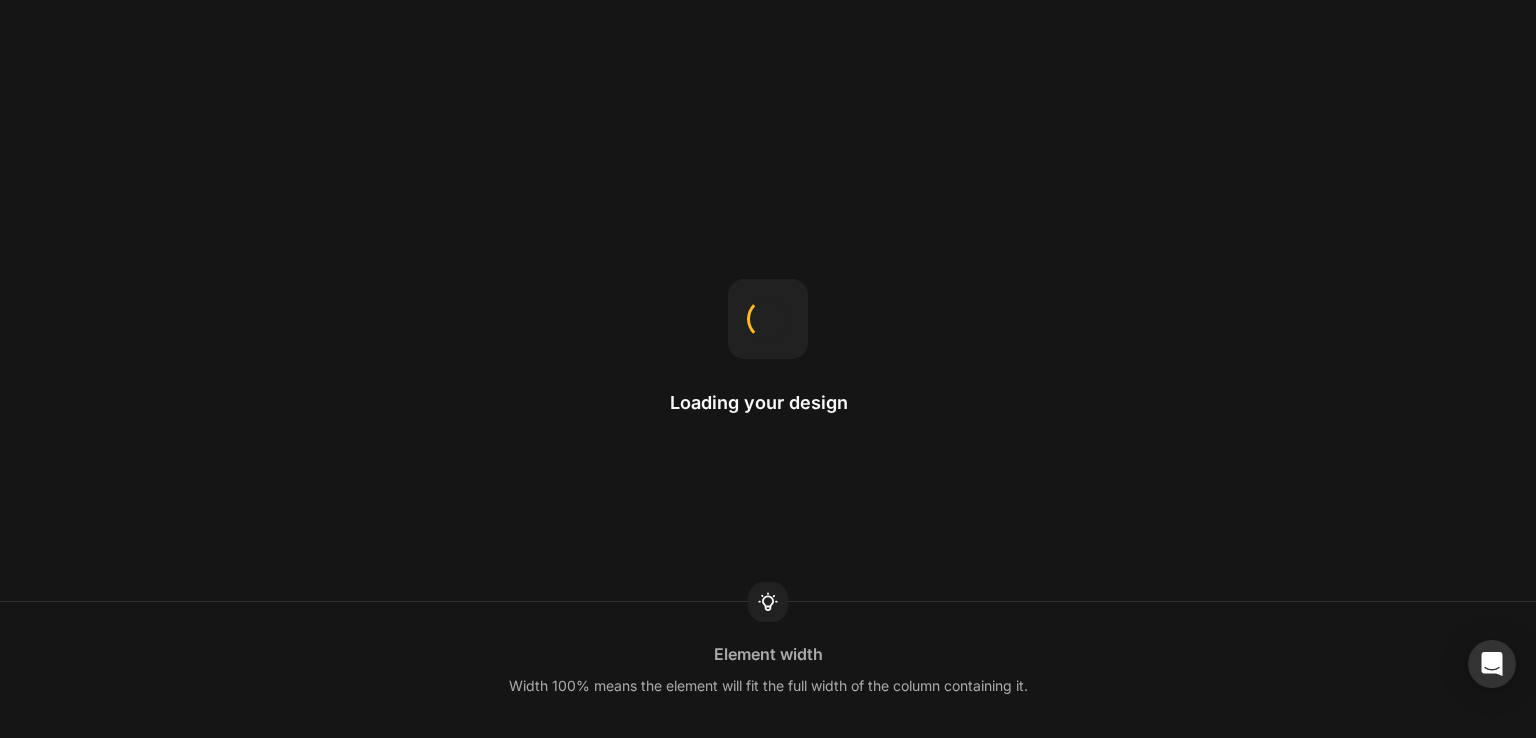scroll, scrollTop: 0, scrollLeft: 0, axis: both 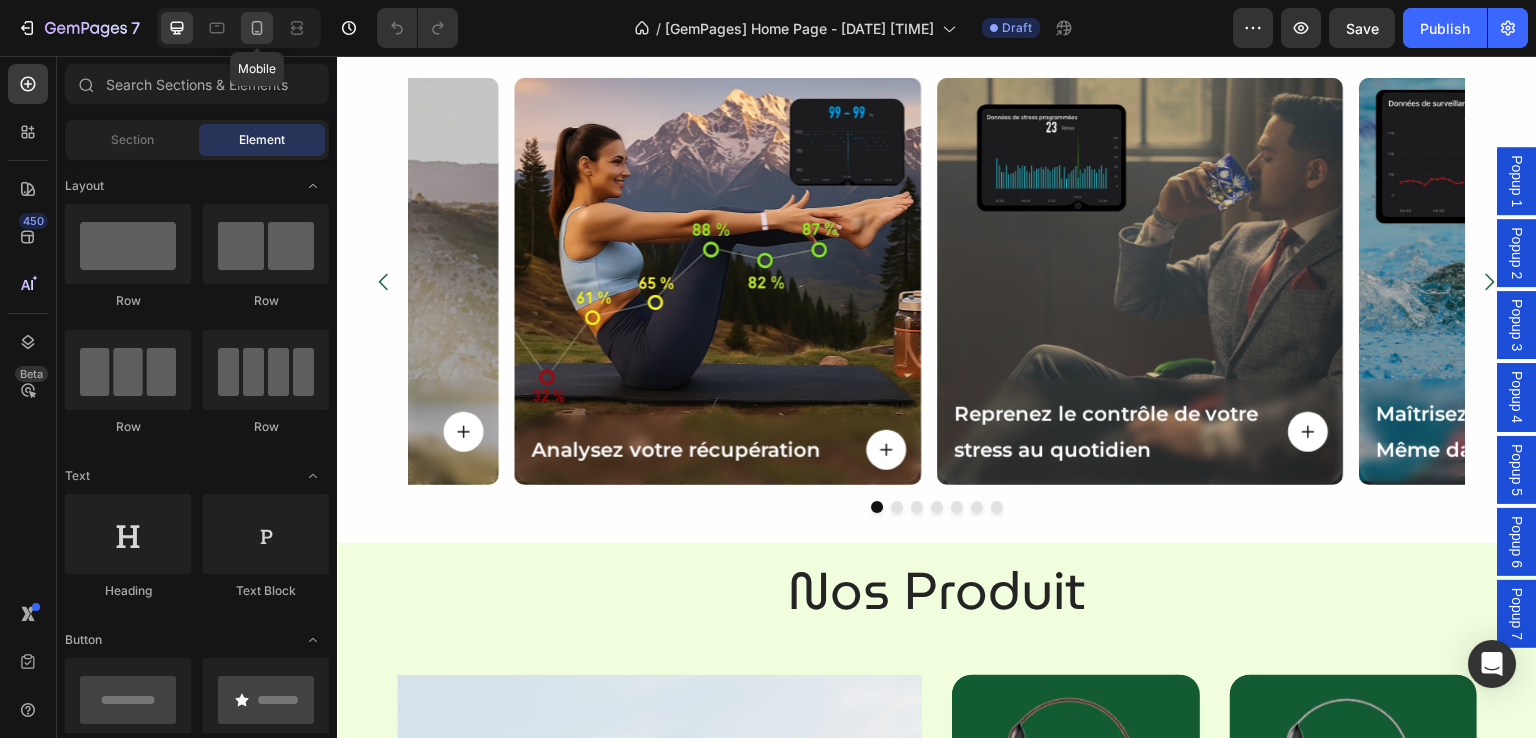 click 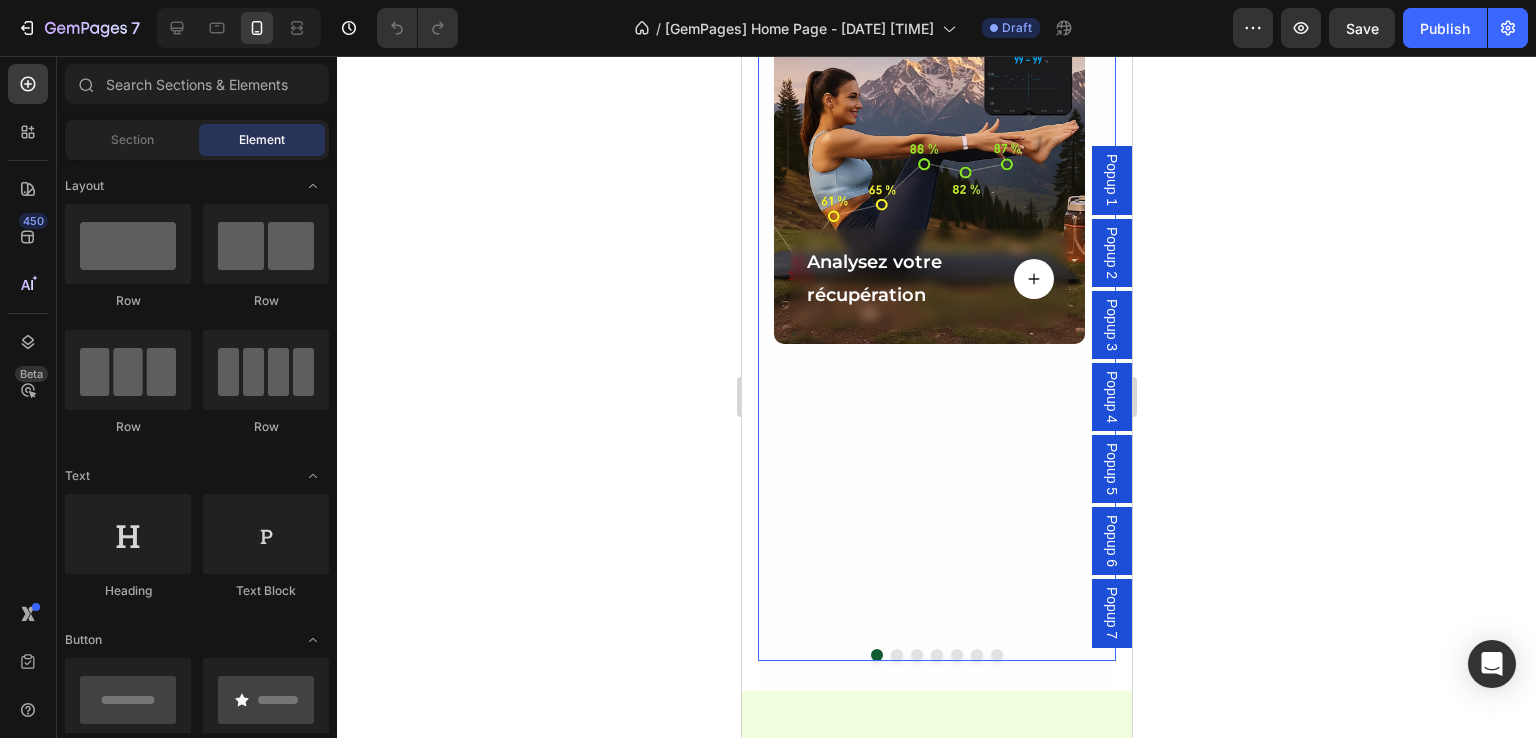 scroll, scrollTop: 1400, scrollLeft: 0, axis: vertical 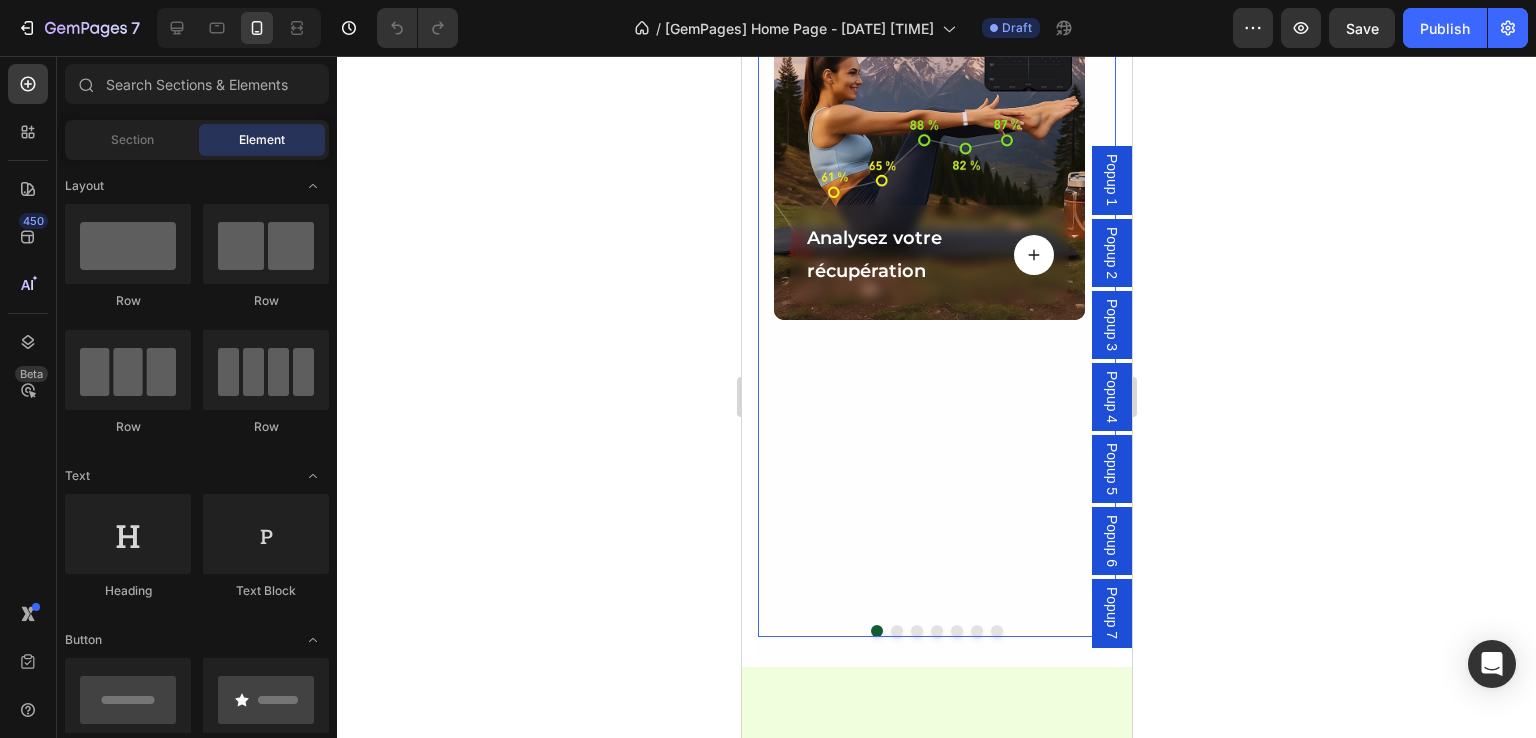 click at bounding box center [896, 631] 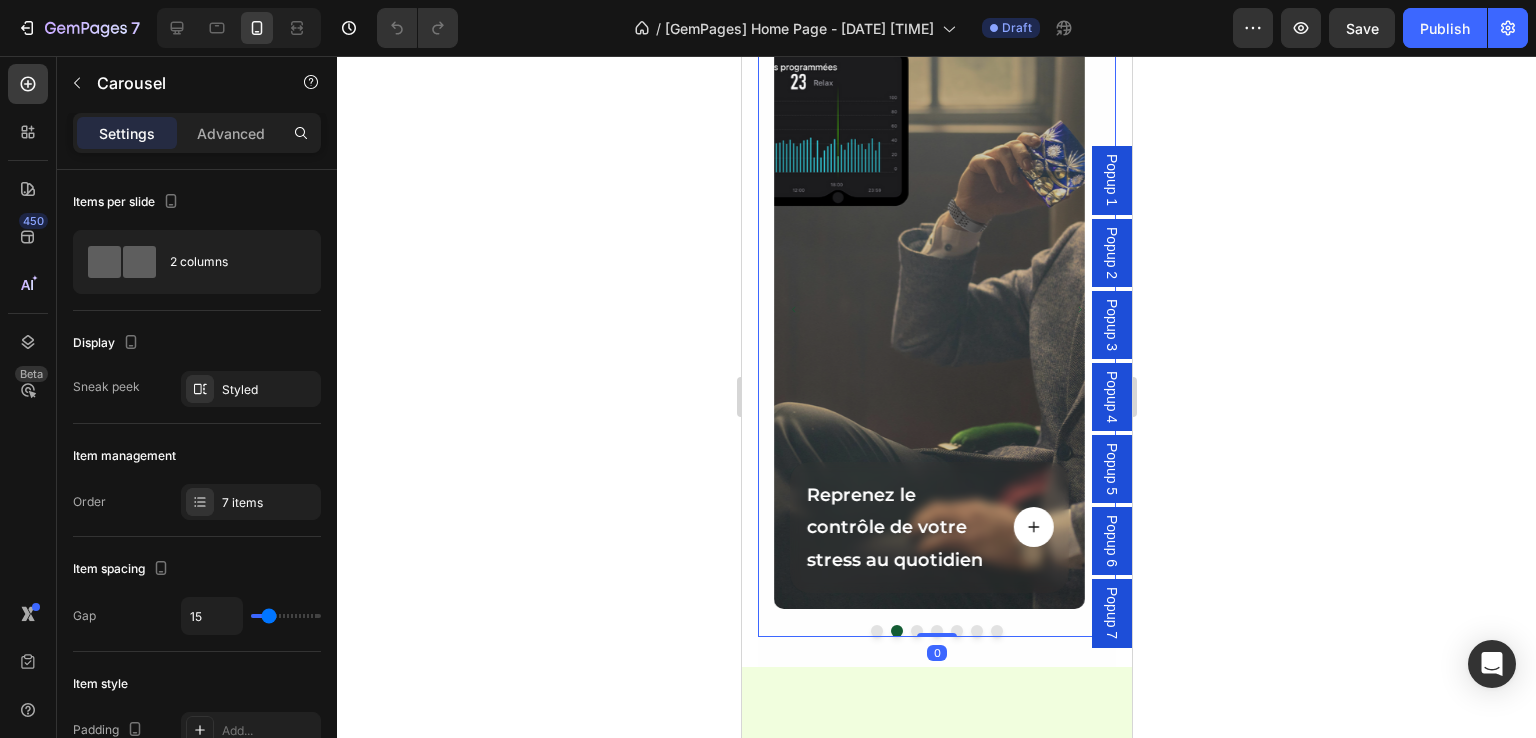 click at bounding box center [916, 631] 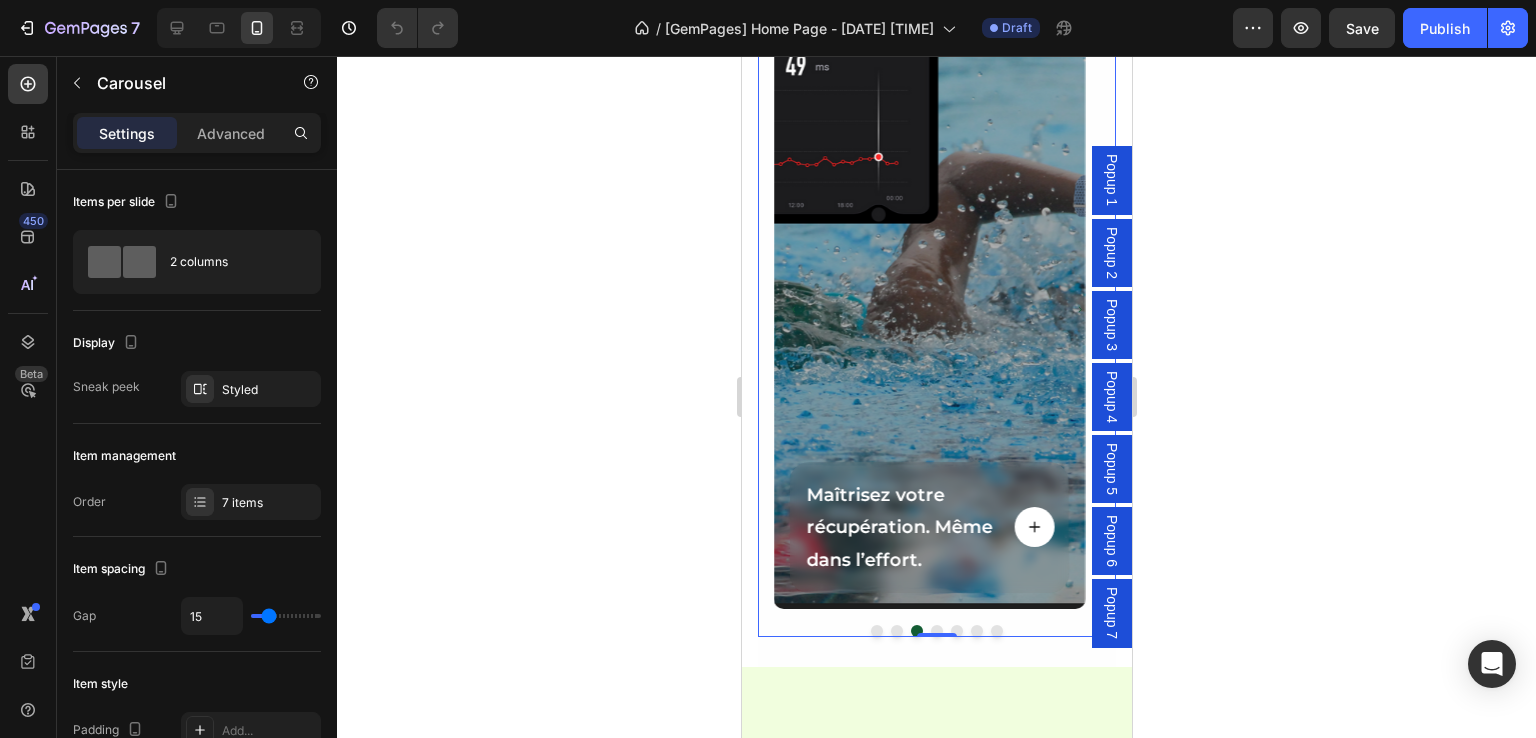 click at bounding box center (936, 631) 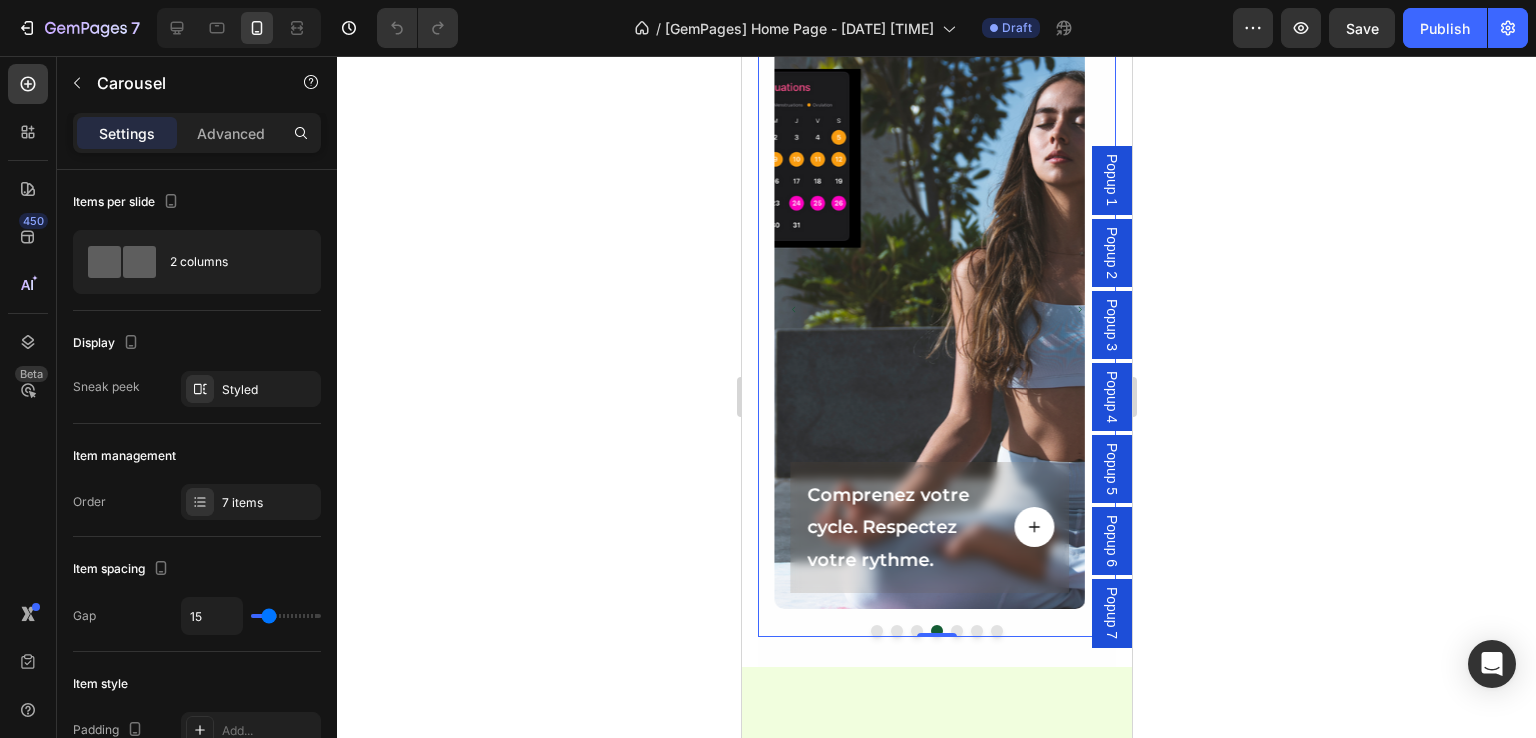 click at bounding box center [956, 631] 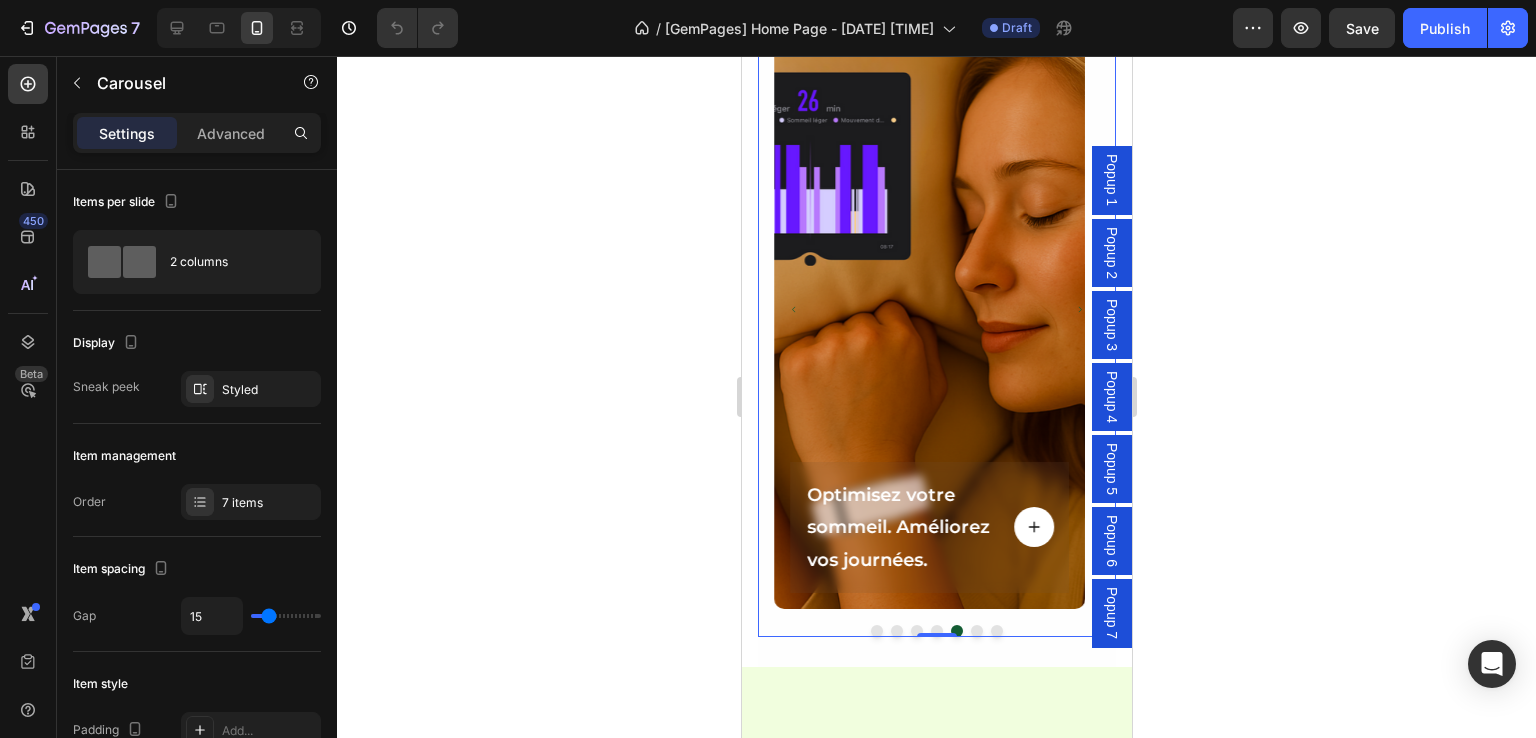click at bounding box center (976, 631) 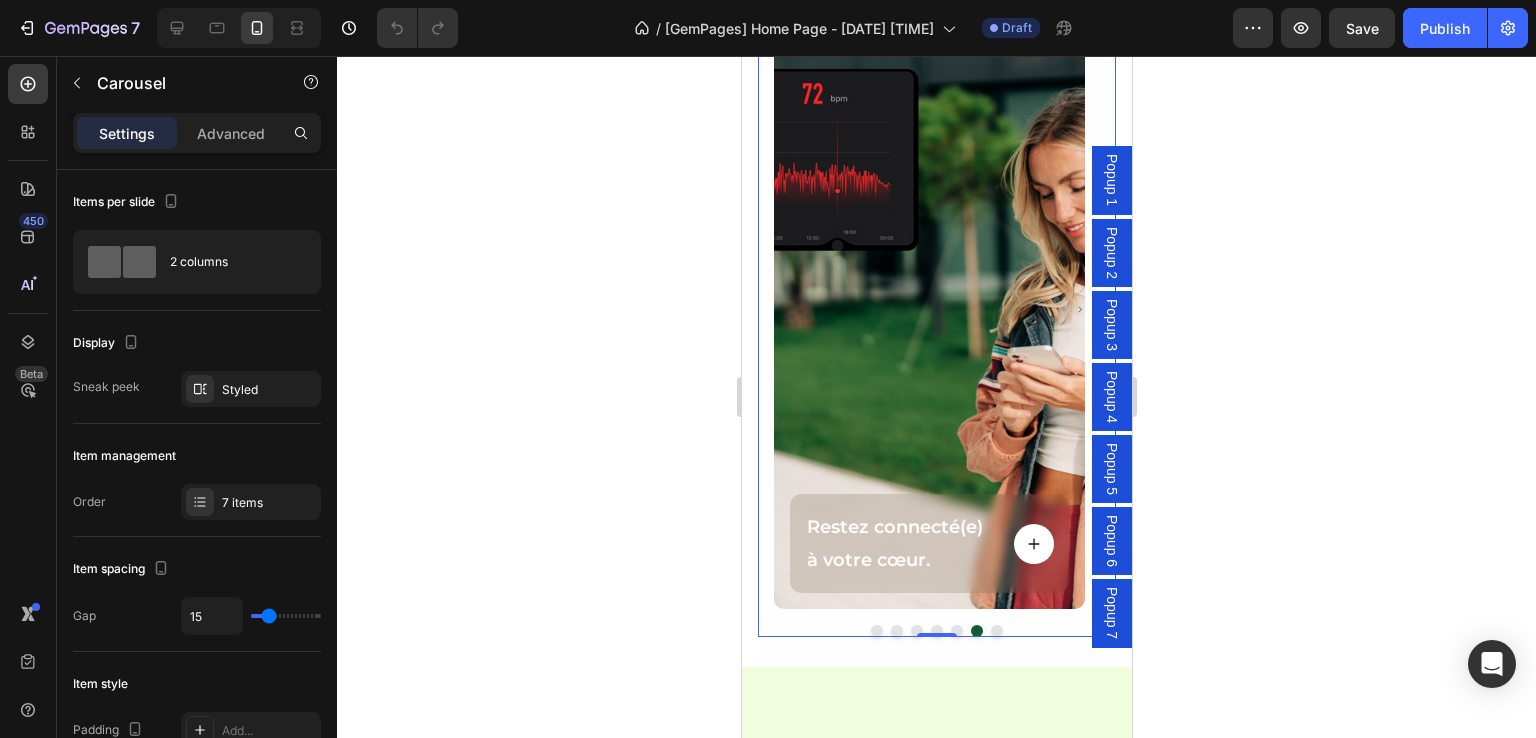 click at bounding box center [996, 631] 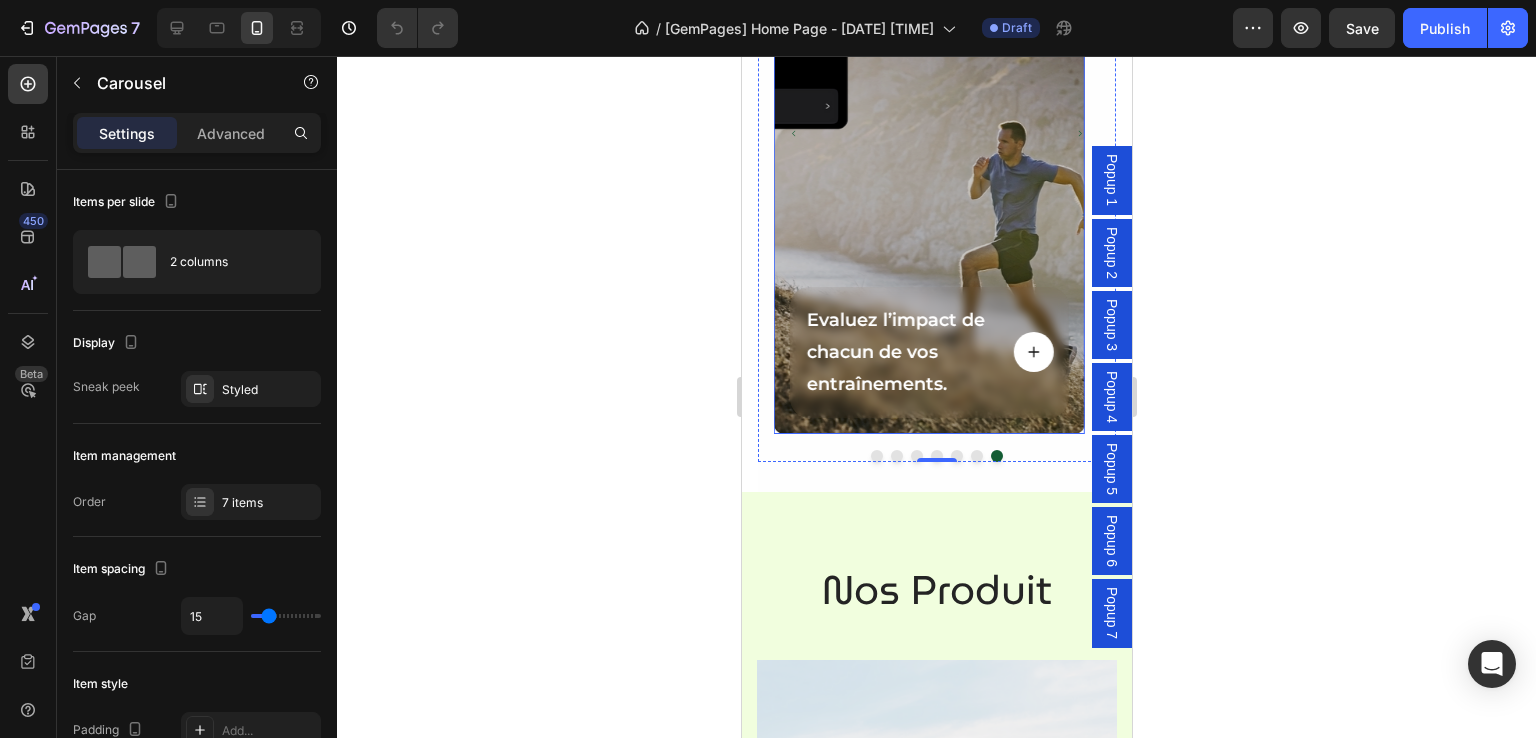 scroll, scrollTop: 1000, scrollLeft: 0, axis: vertical 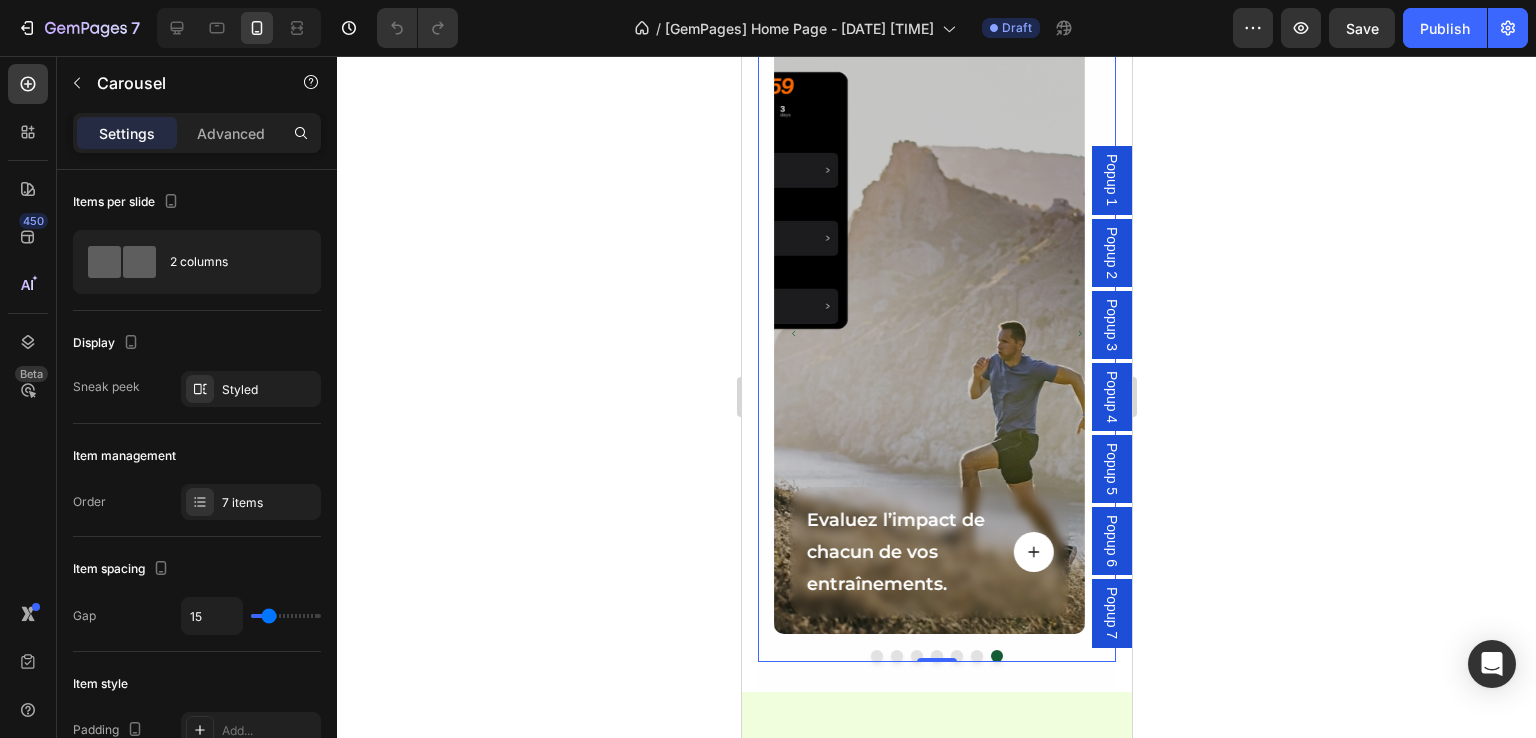click at bounding box center (876, 656) 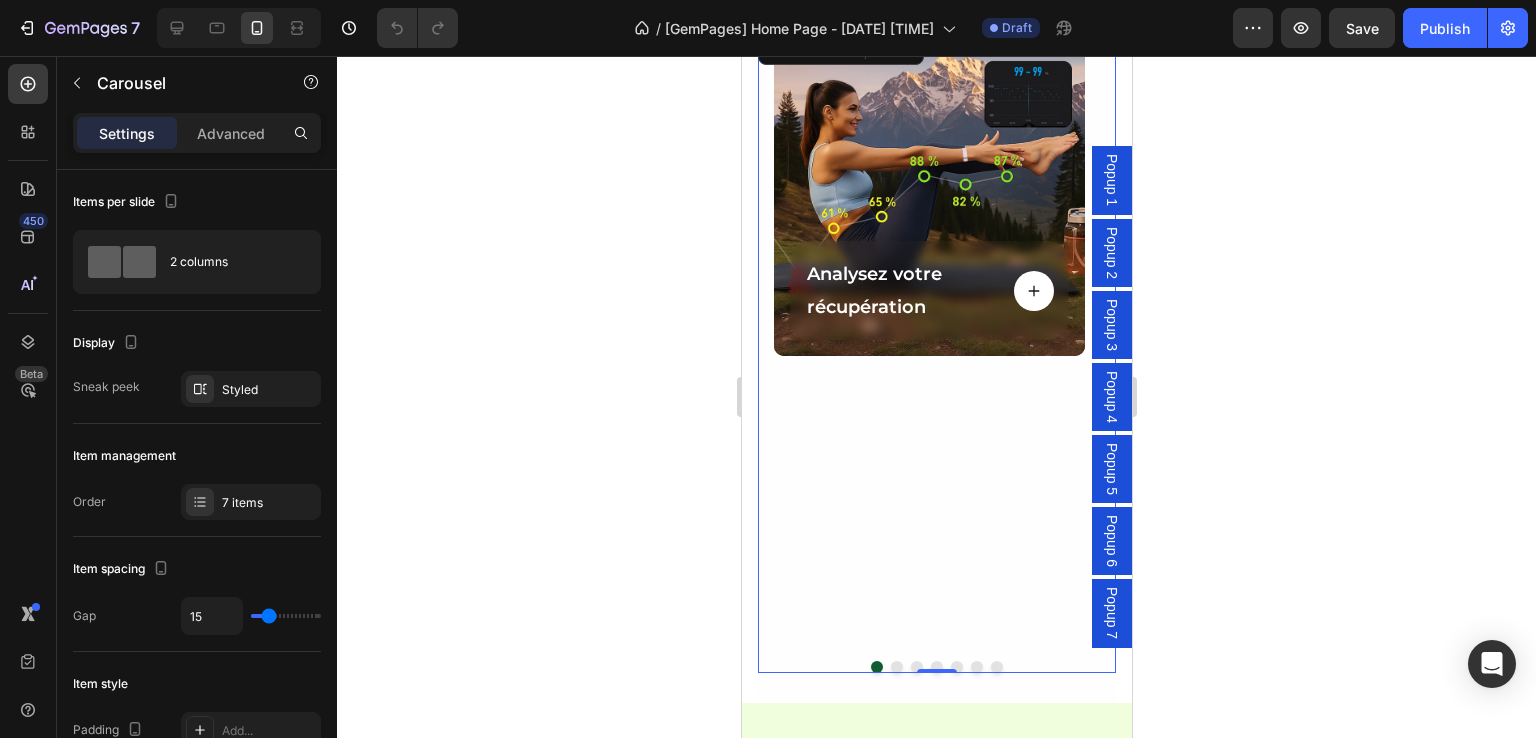 scroll, scrollTop: 1400, scrollLeft: 0, axis: vertical 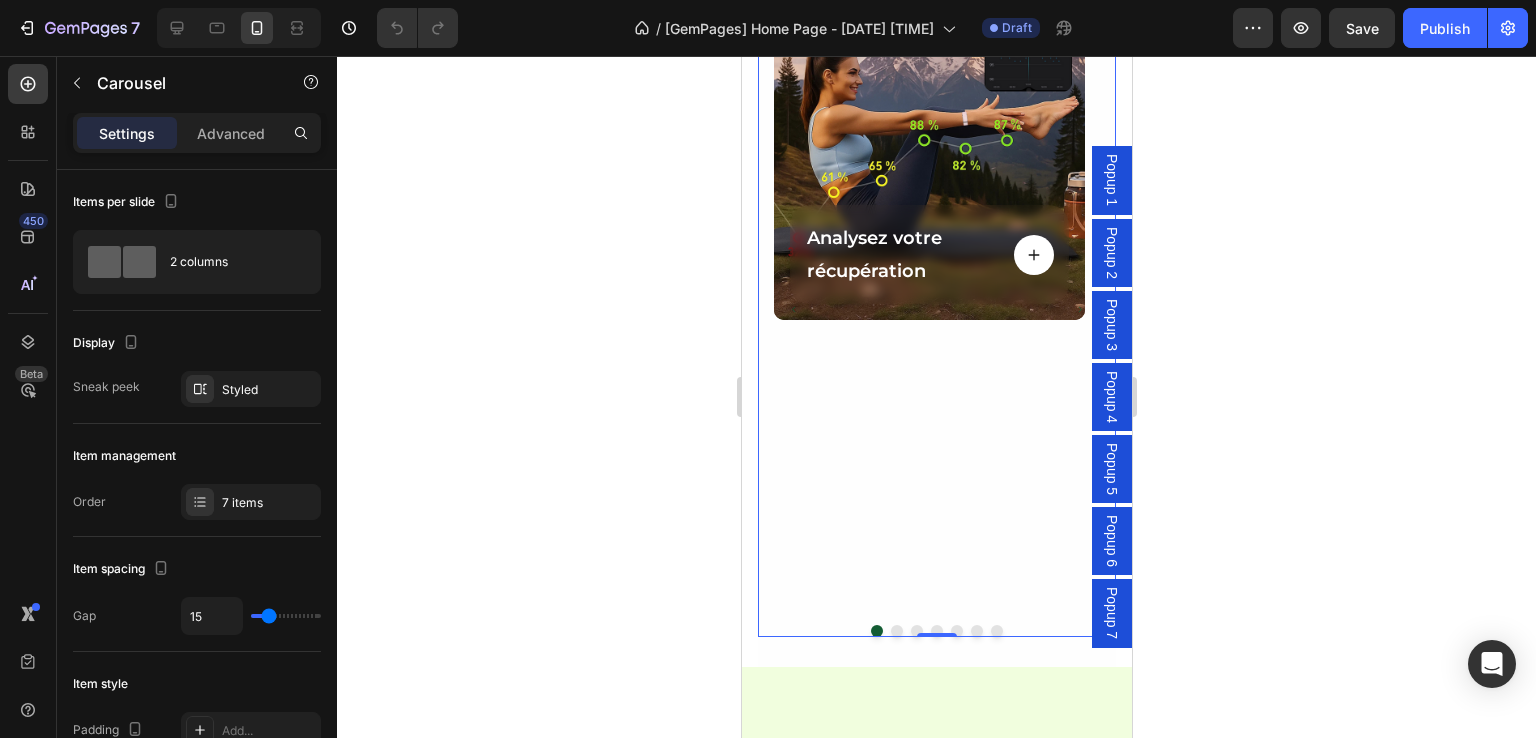 click at bounding box center (896, 631) 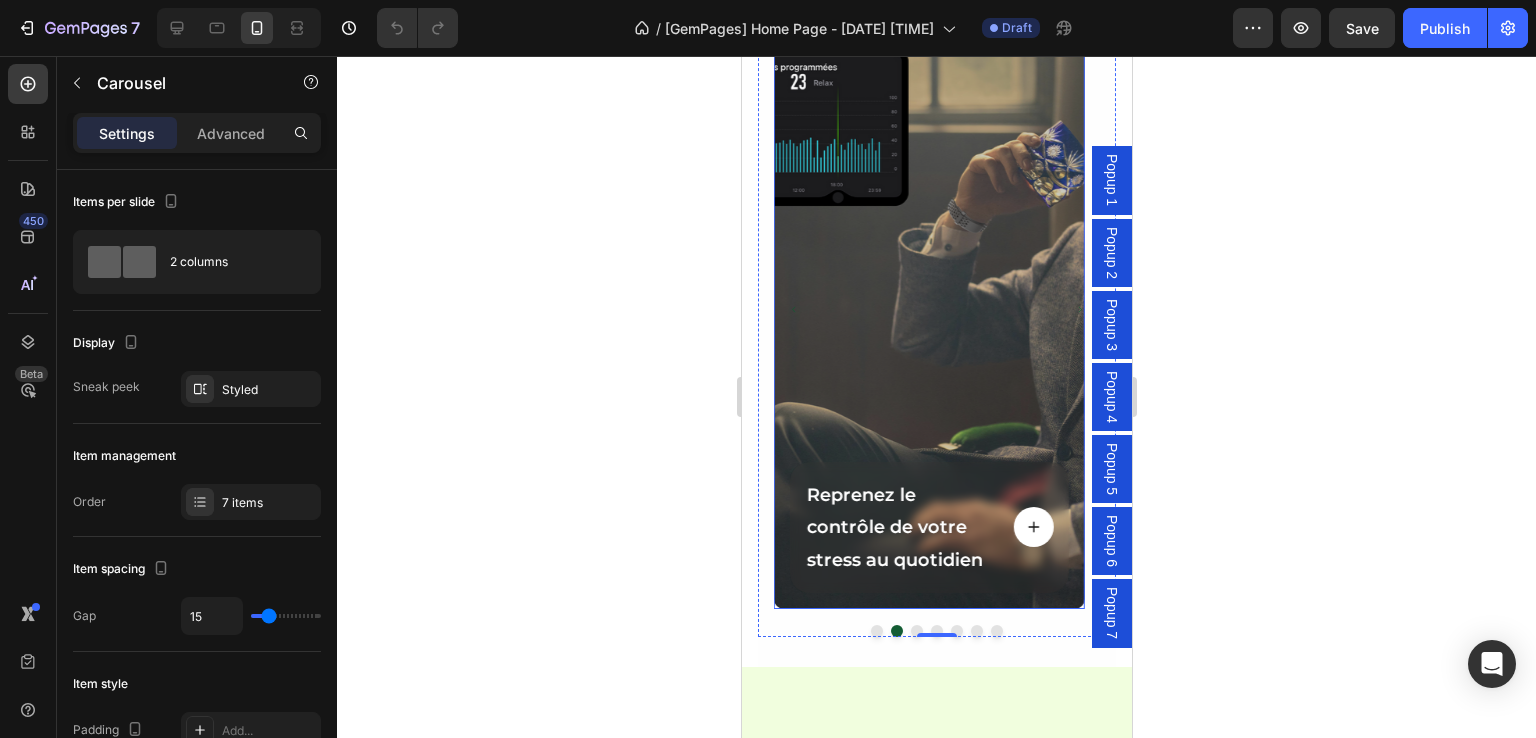 click at bounding box center (928, 309) 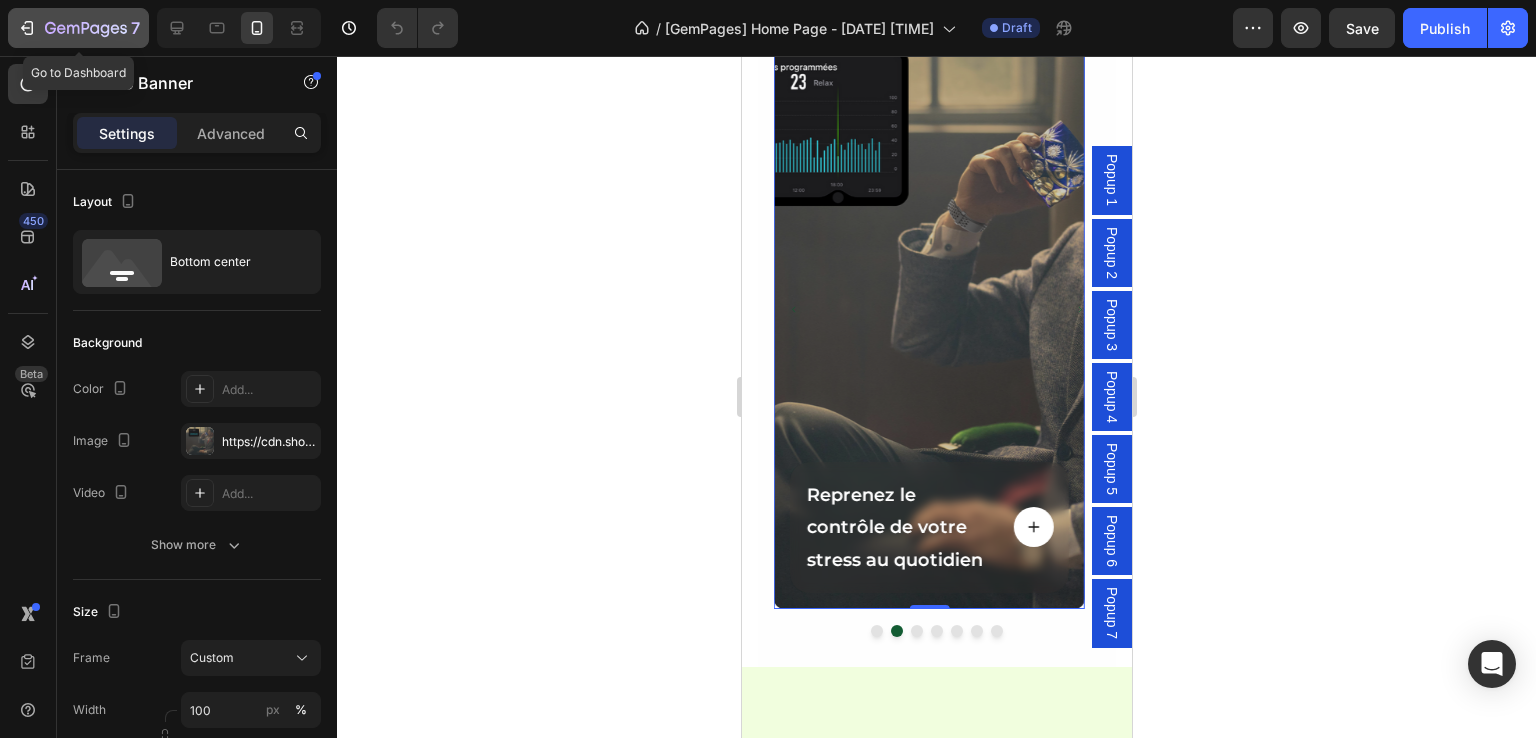 click 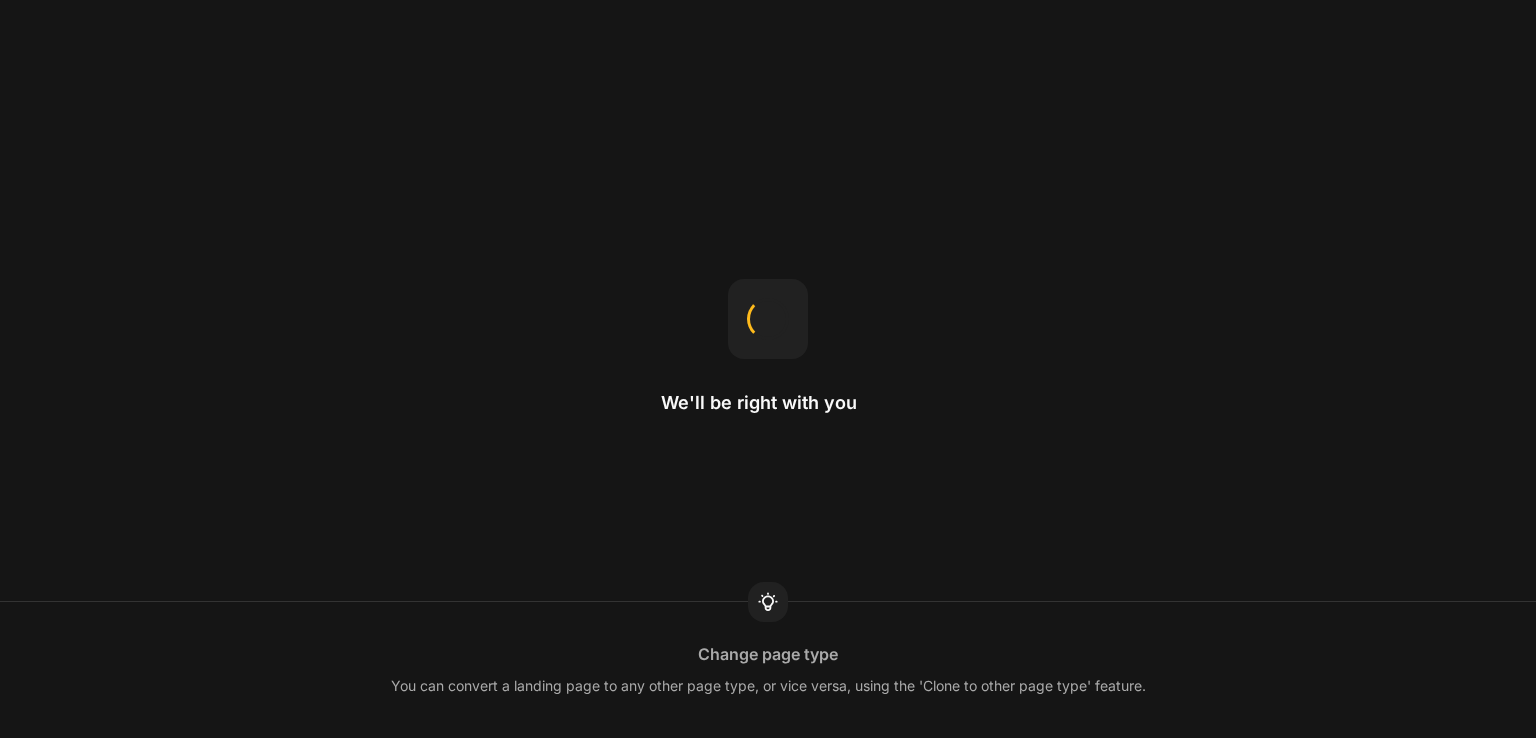 scroll, scrollTop: 0, scrollLeft: 0, axis: both 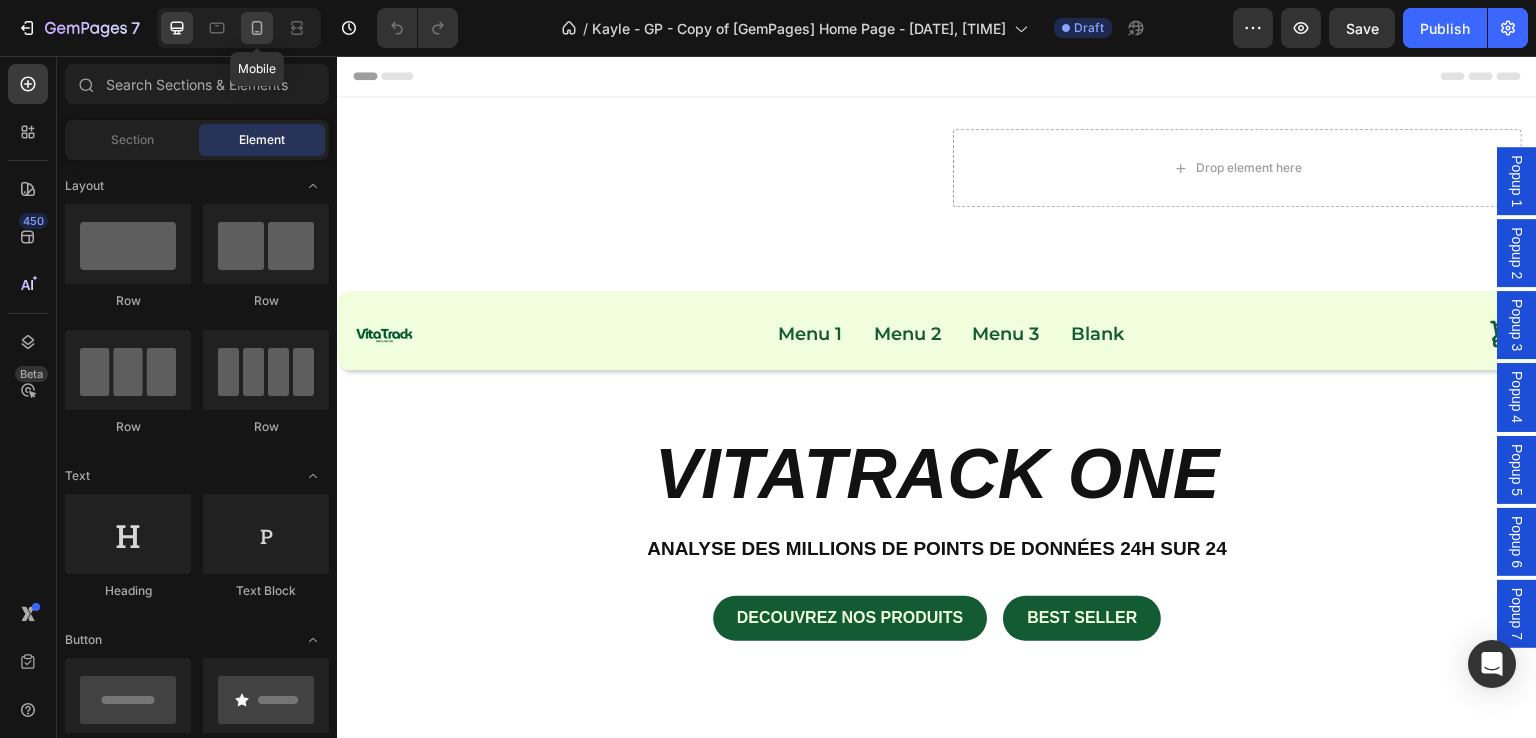 click 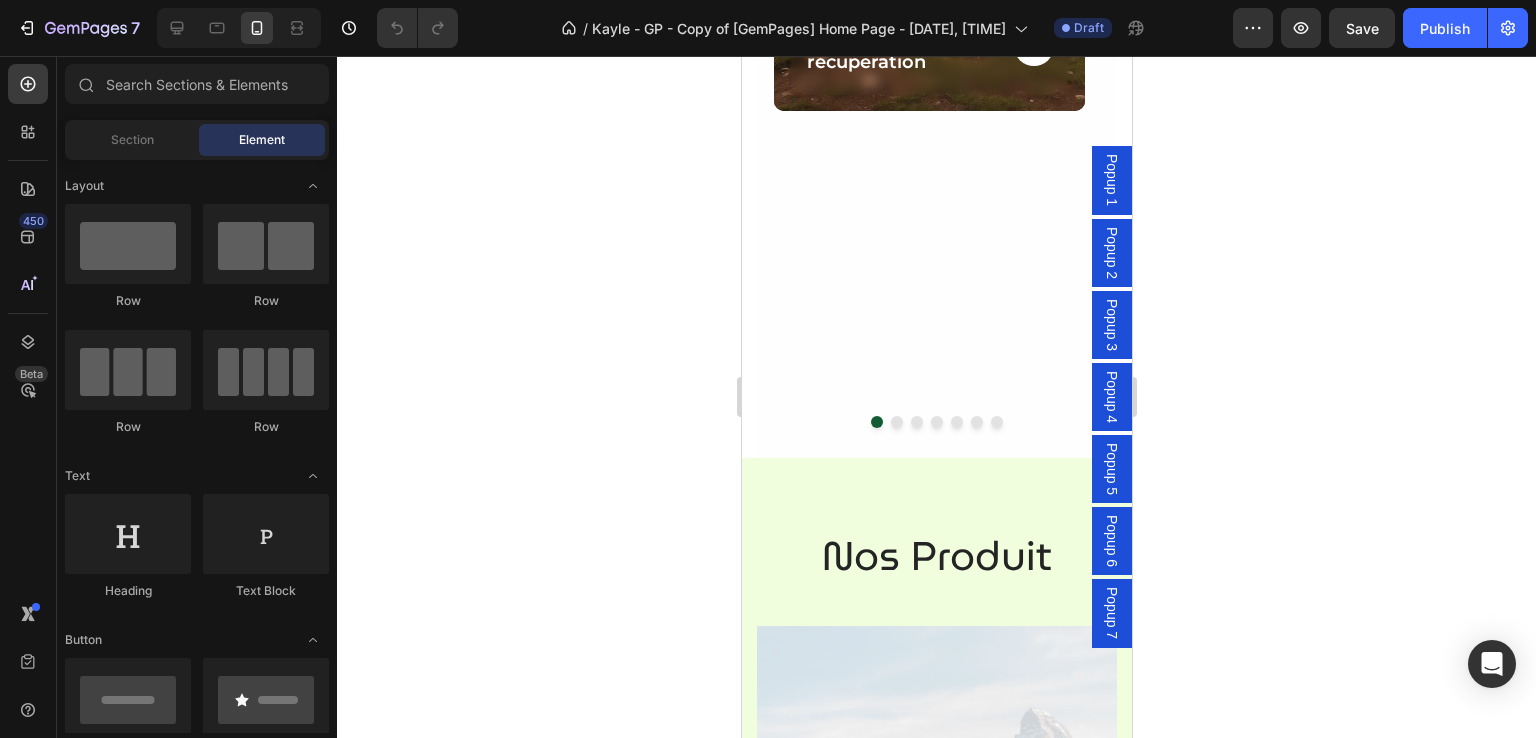 scroll, scrollTop: 1600, scrollLeft: 0, axis: vertical 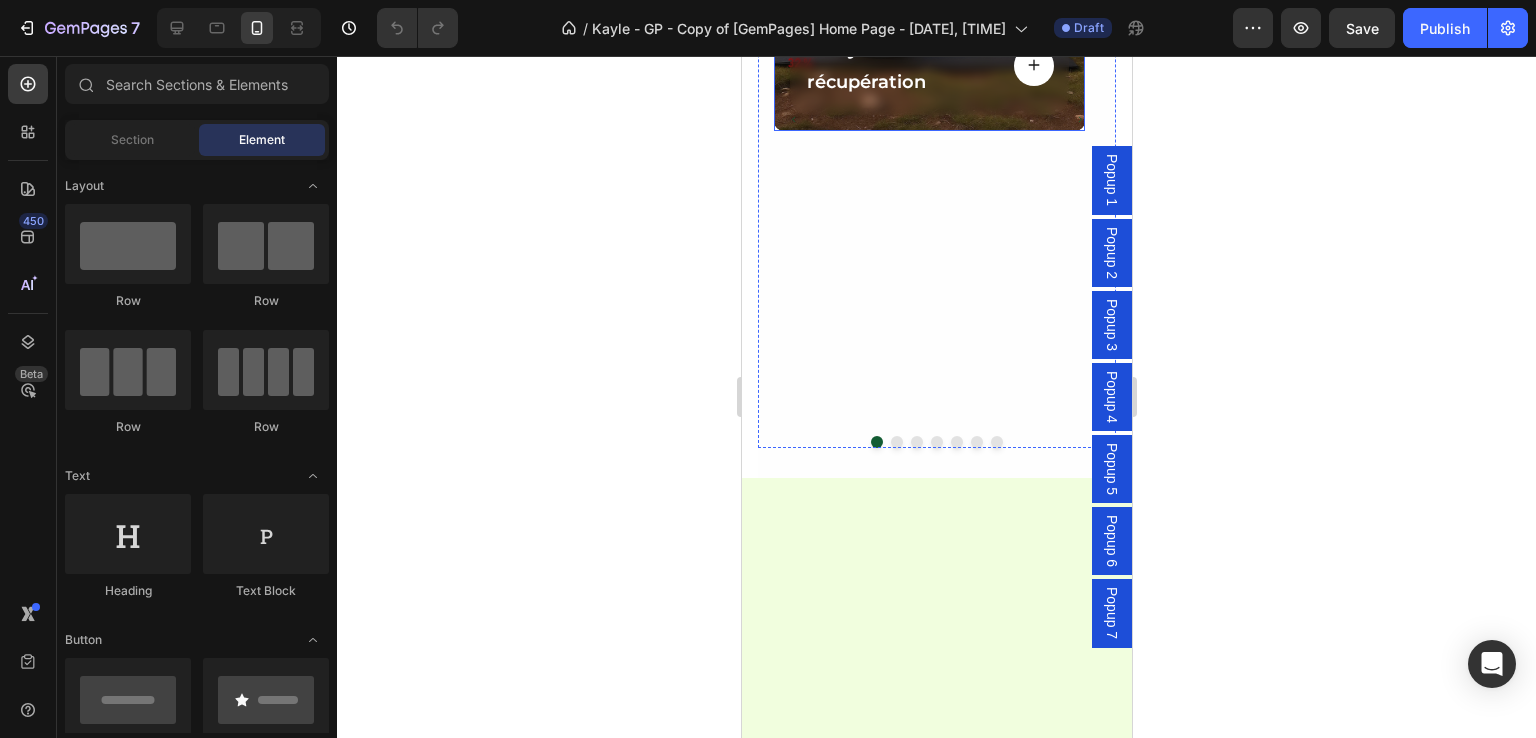 click at bounding box center [928, -25] 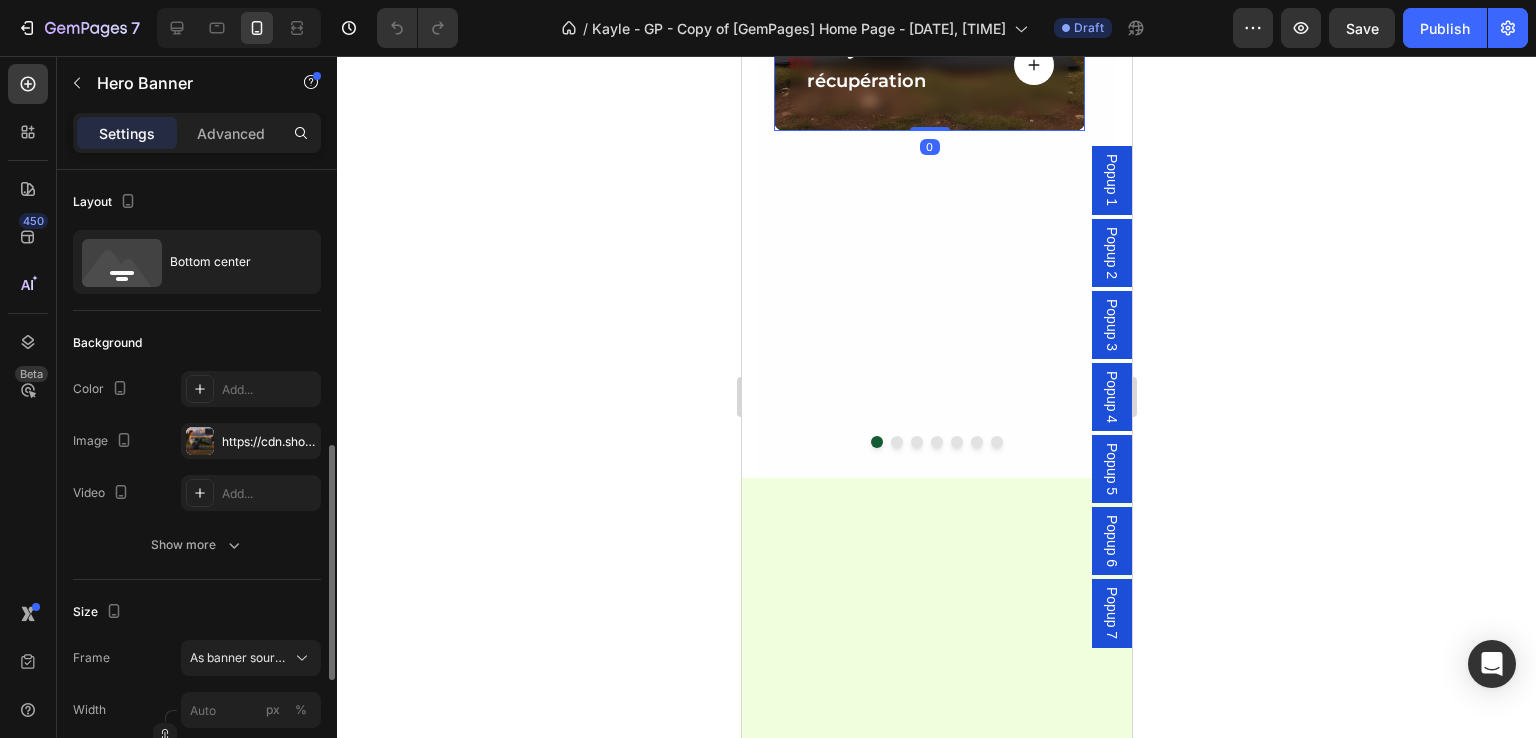 scroll, scrollTop: 200, scrollLeft: 0, axis: vertical 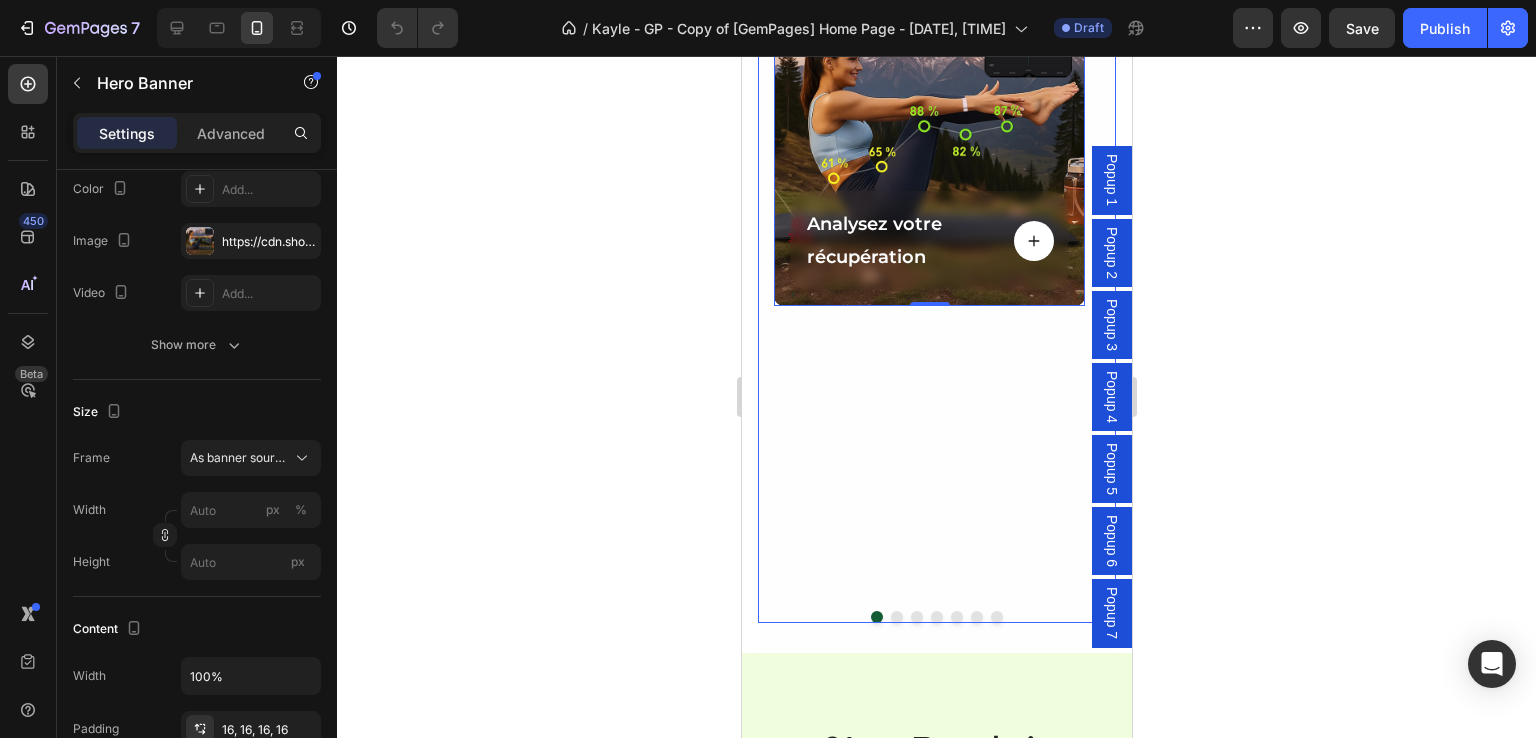 click at bounding box center [896, 617] 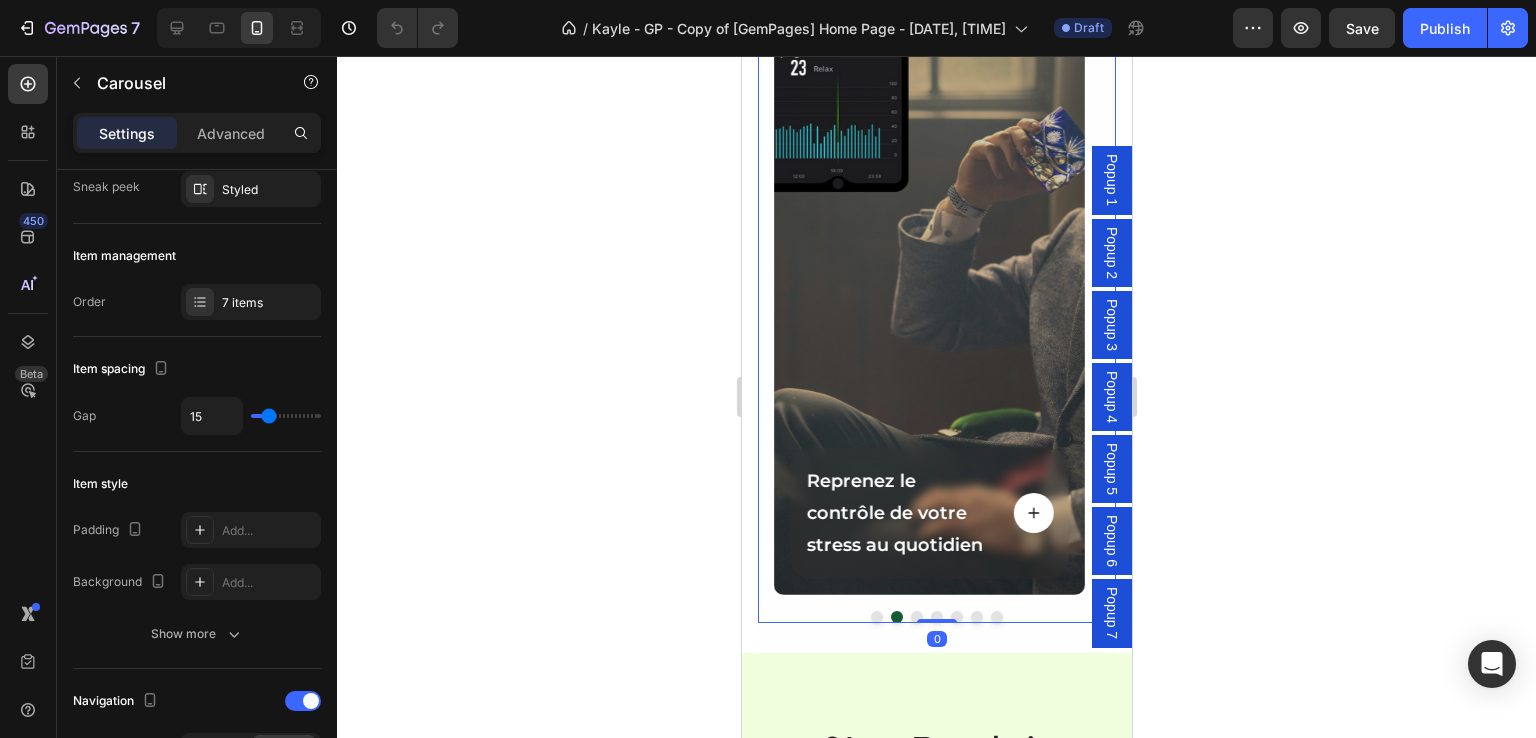 scroll, scrollTop: 0, scrollLeft: 0, axis: both 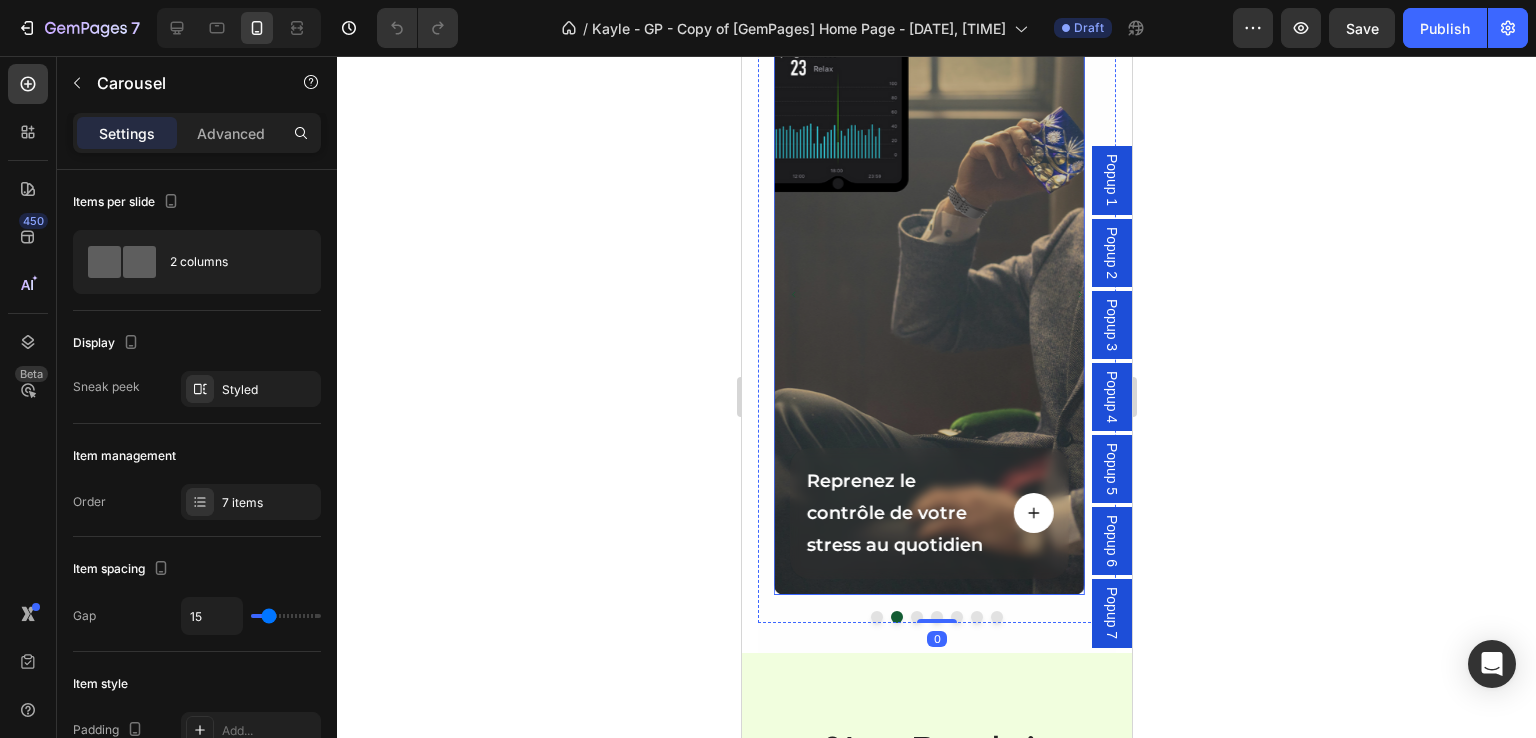 click at bounding box center (928, 295) 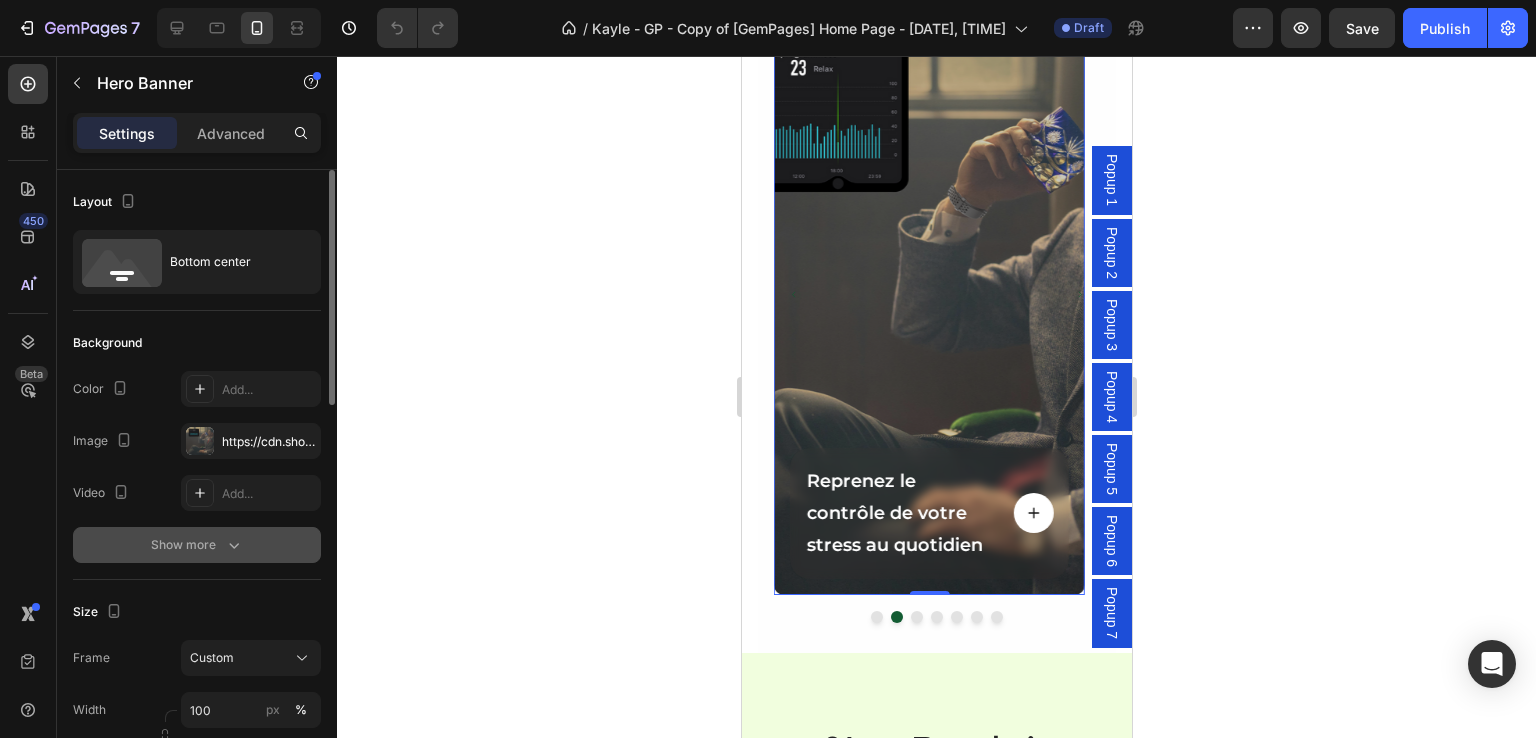 scroll, scrollTop: 200, scrollLeft: 0, axis: vertical 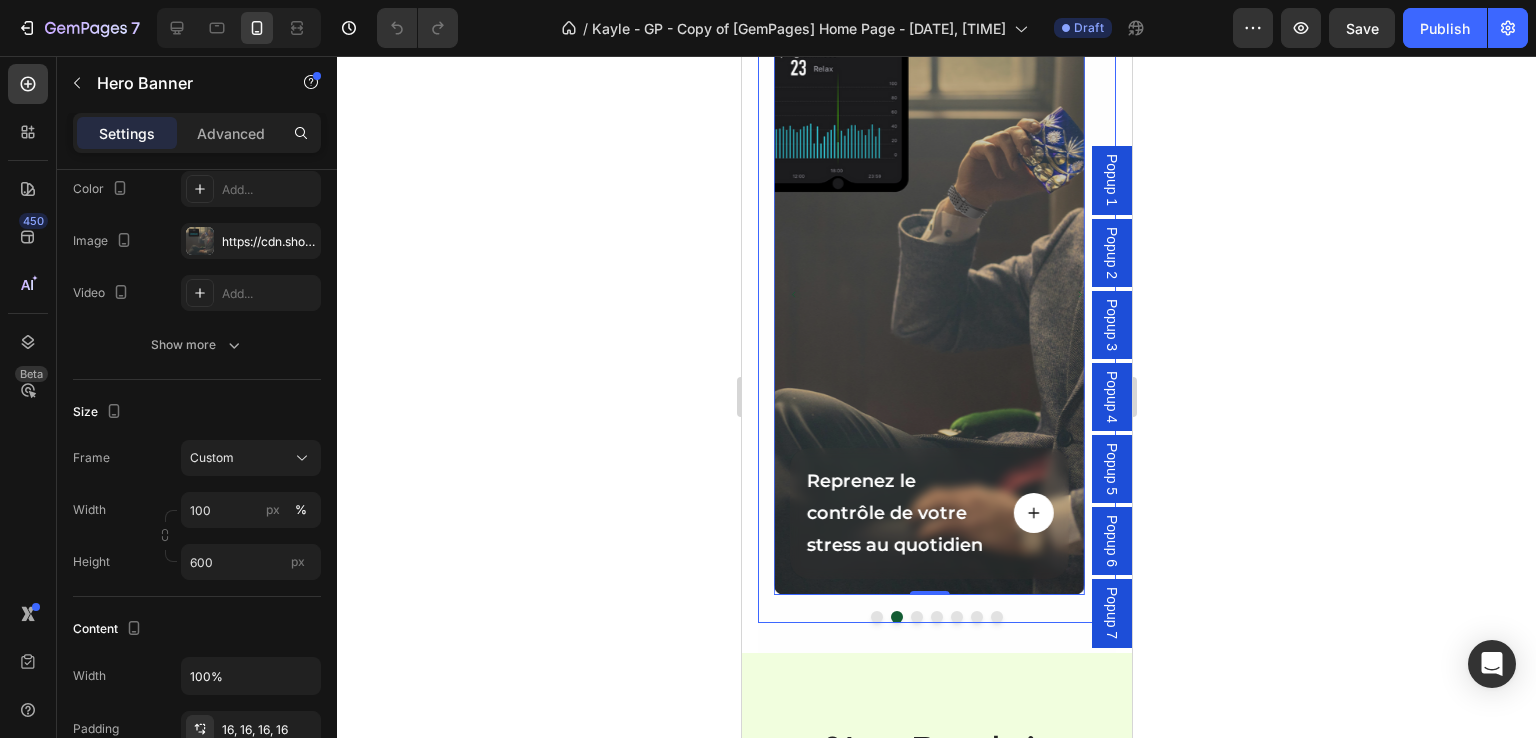 click at bounding box center [916, 617] 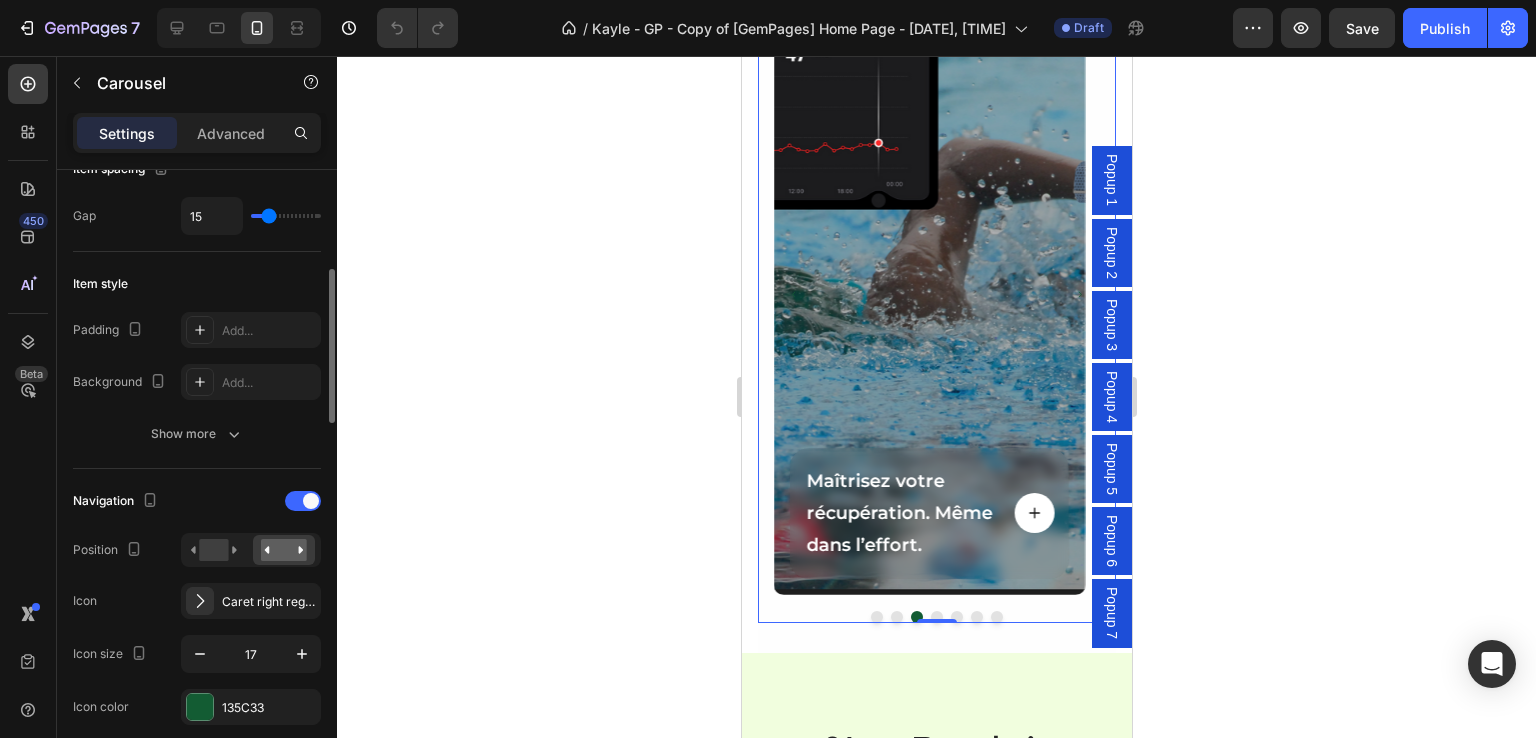 scroll, scrollTop: 200, scrollLeft: 0, axis: vertical 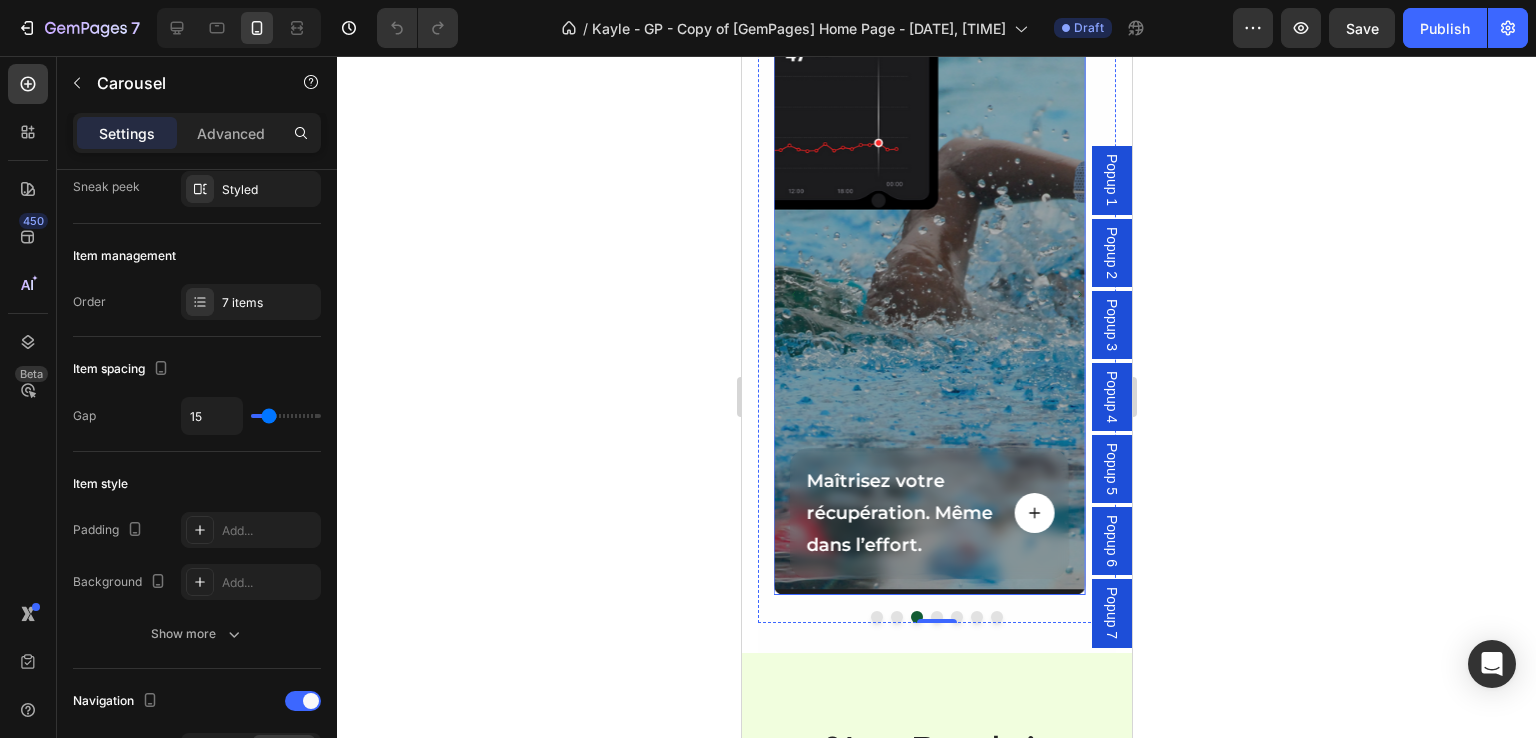 click at bounding box center (928, 295) 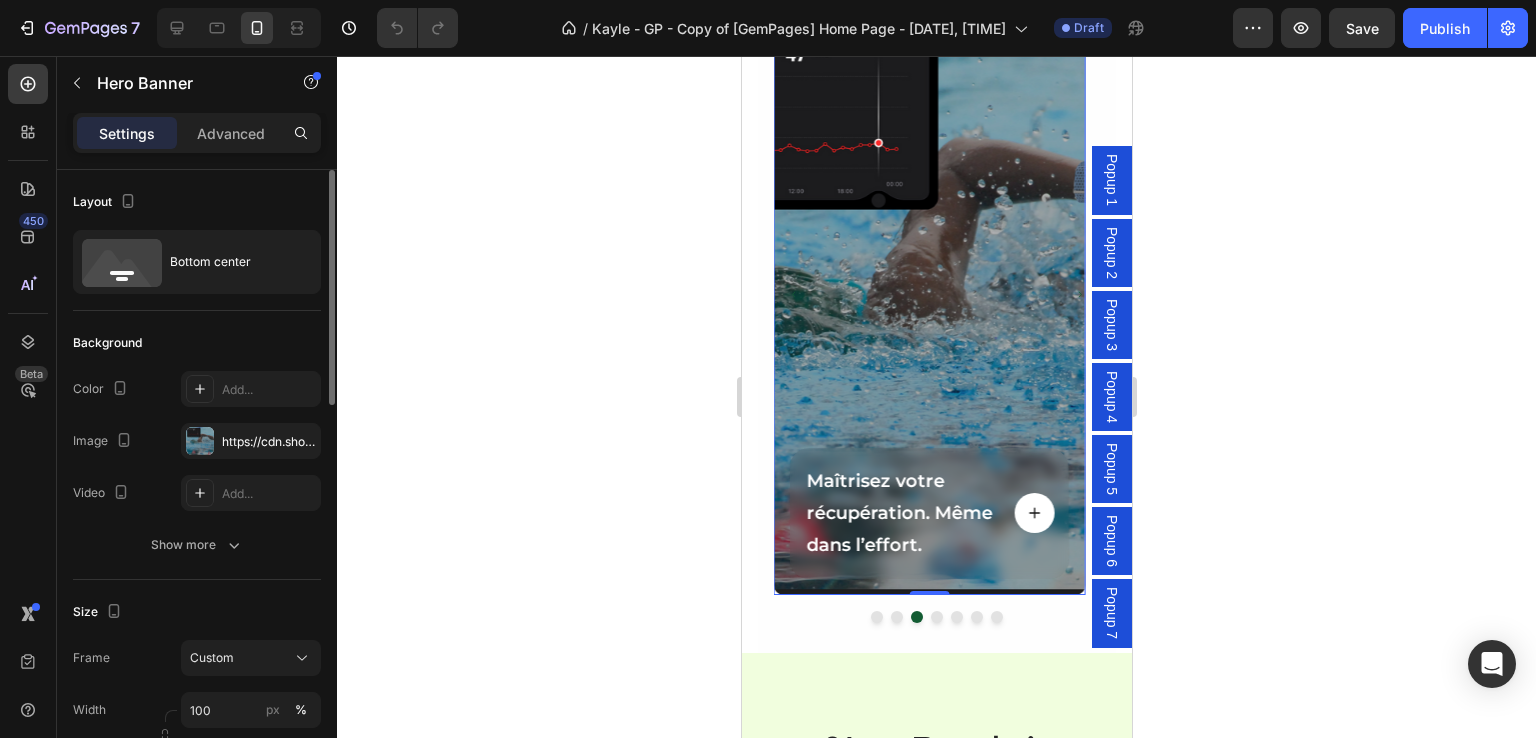 scroll, scrollTop: 200, scrollLeft: 0, axis: vertical 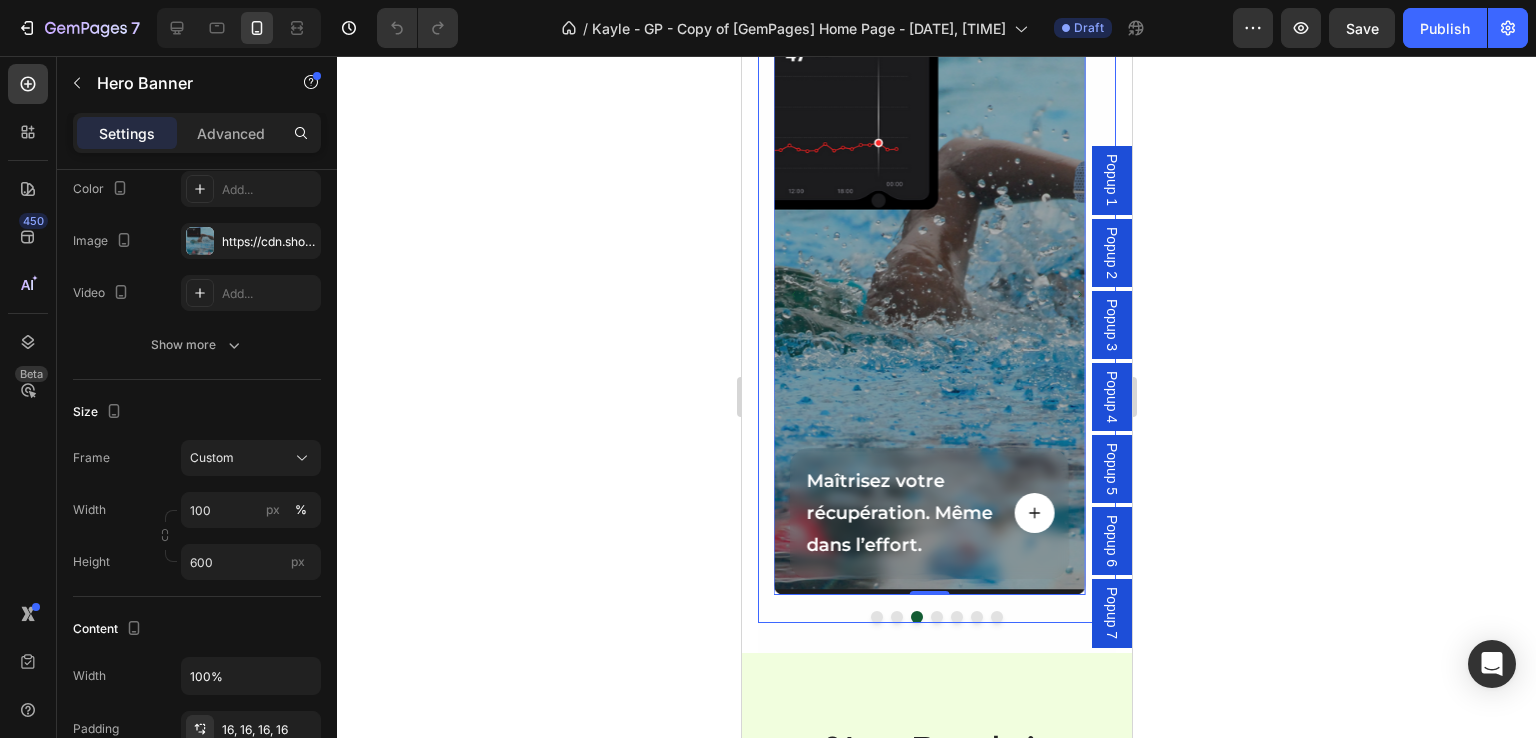 click at bounding box center (876, 617) 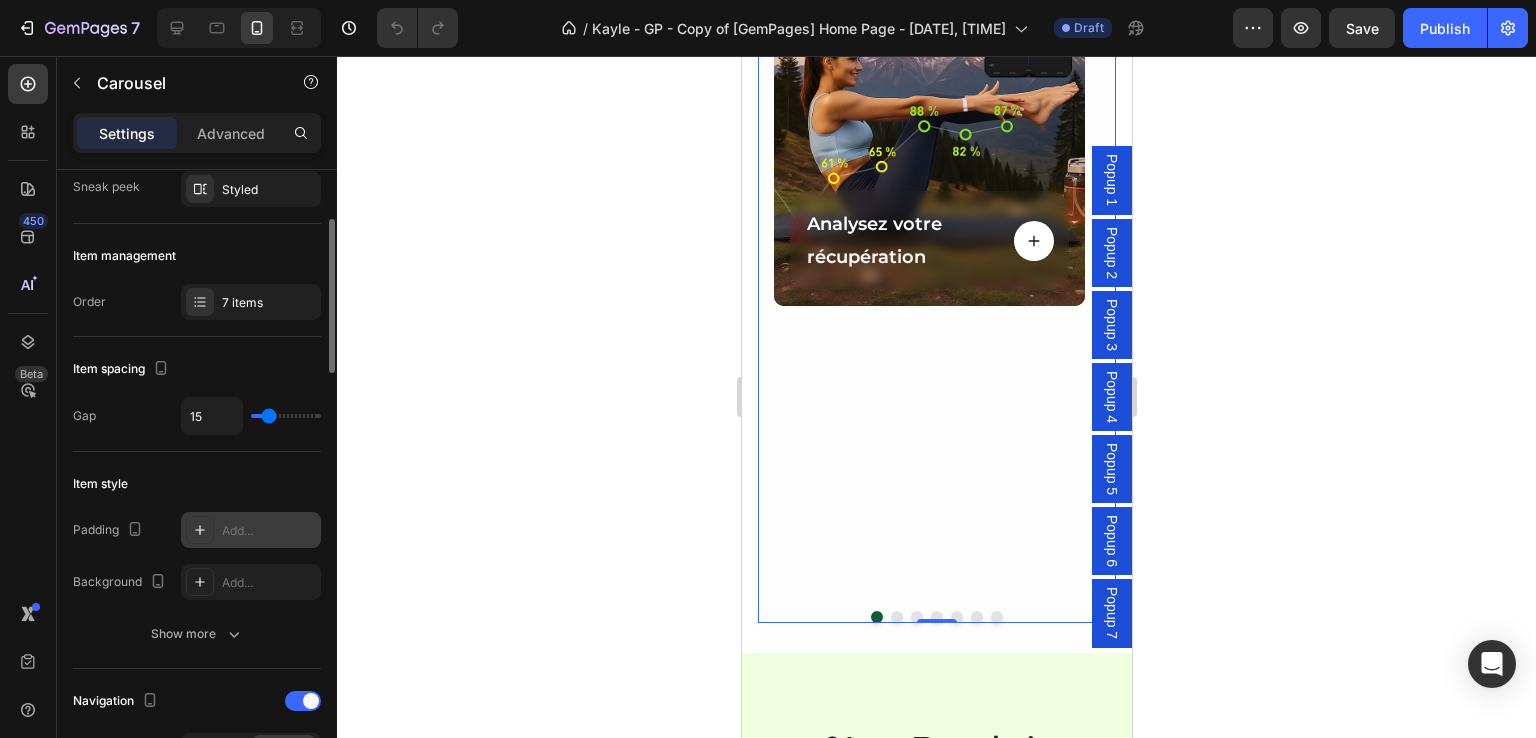 scroll, scrollTop: 0, scrollLeft: 0, axis: both 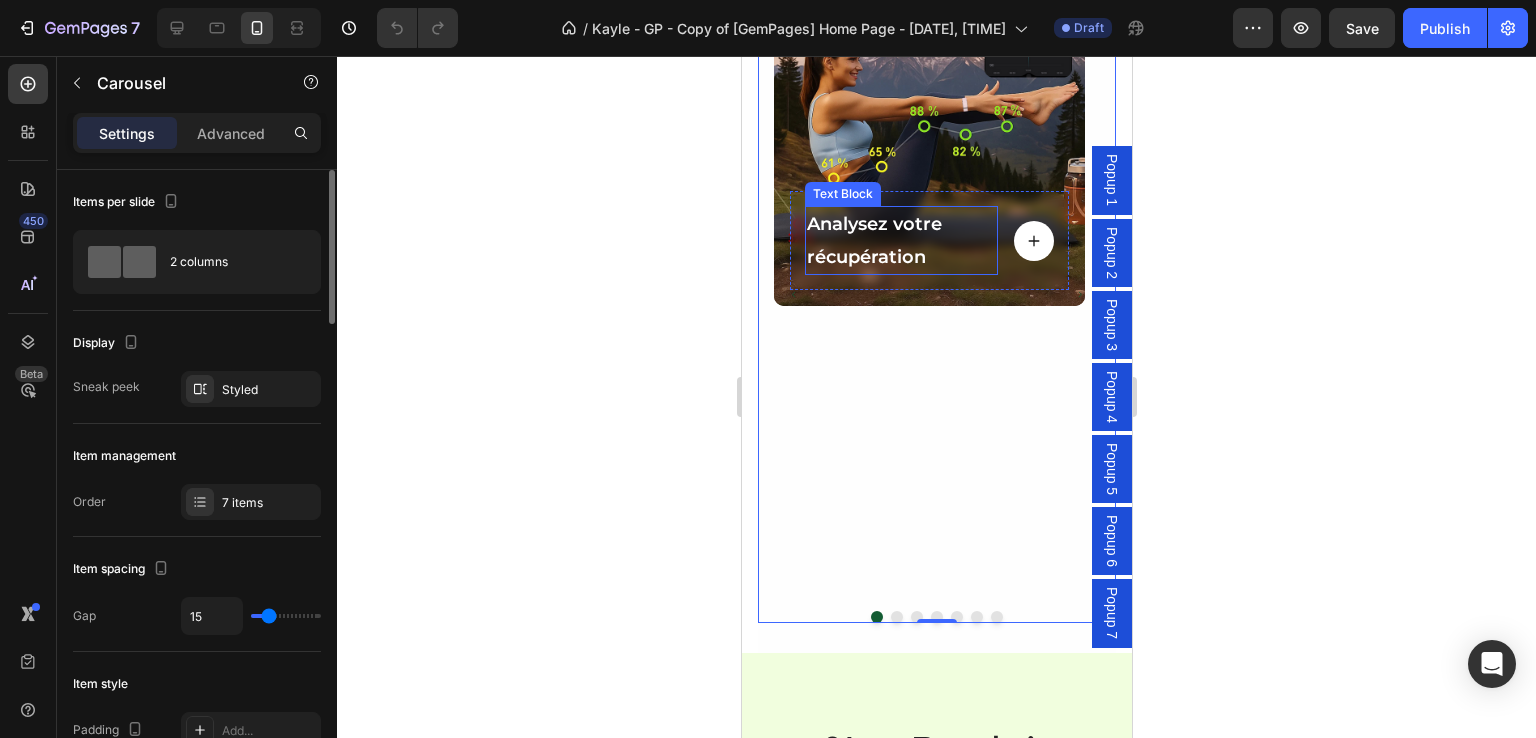 click on "Analysez votre récupération" at bounding box center [900, 240] 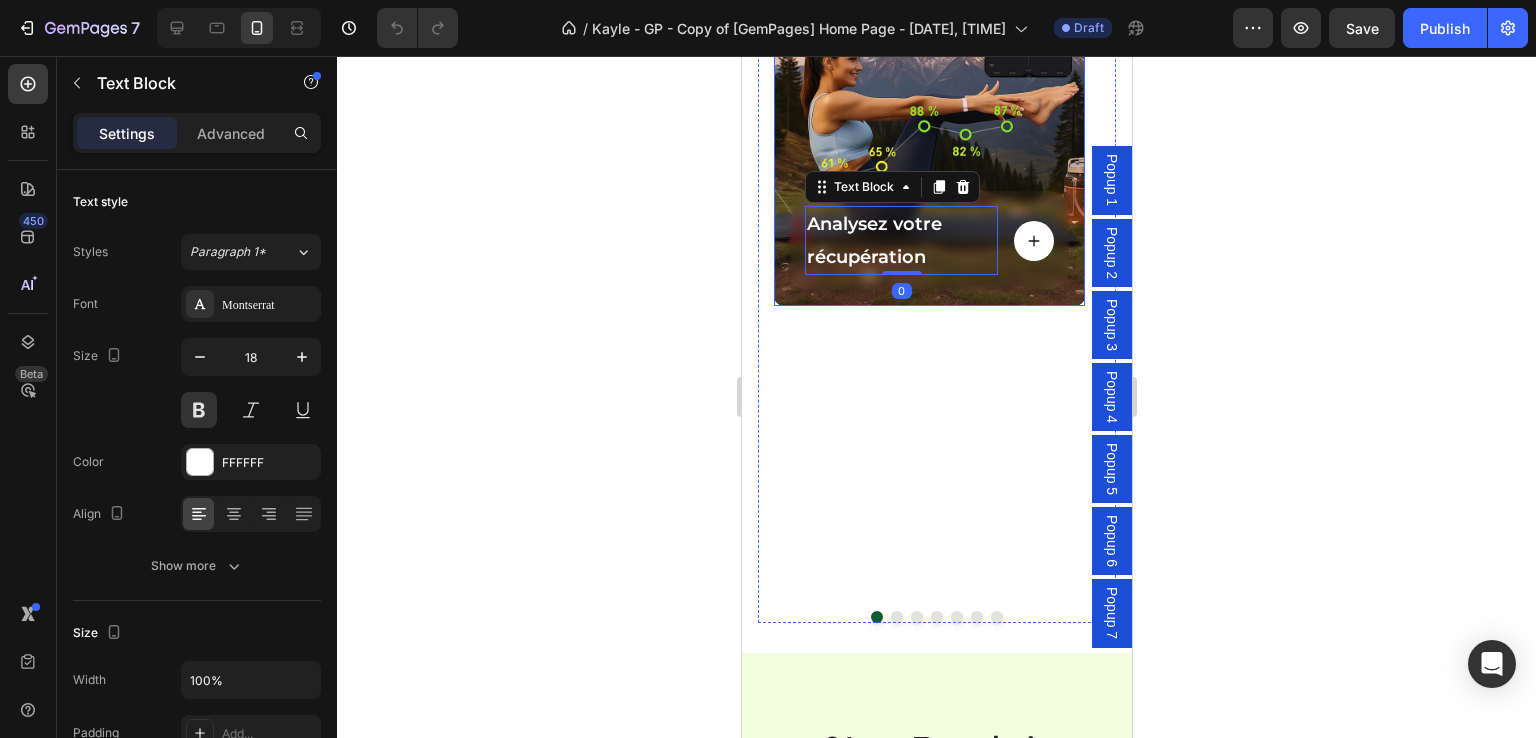 click at bounding box center [928, 150] 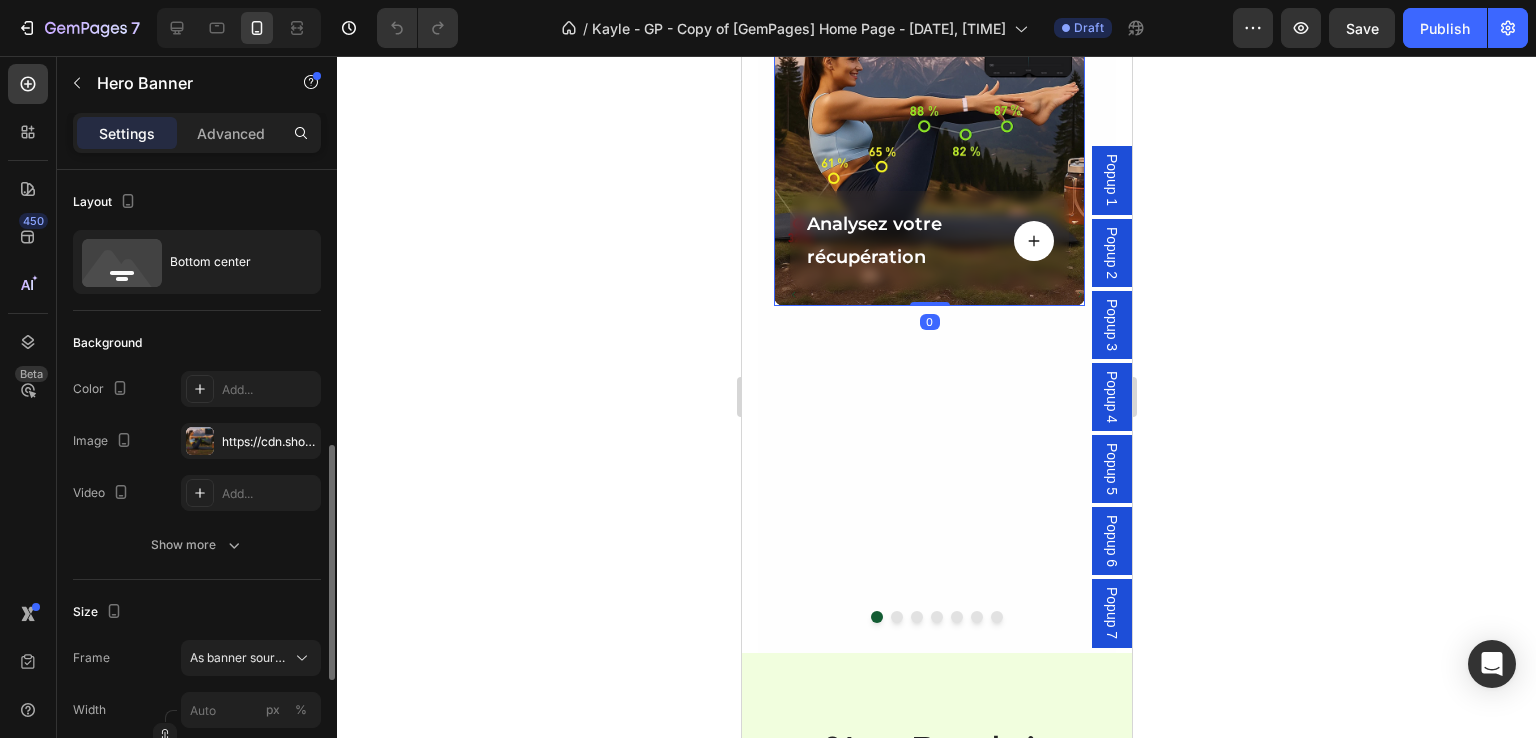 scroll, scrollTop: 200, scrollLeft: 0, axis: vertical 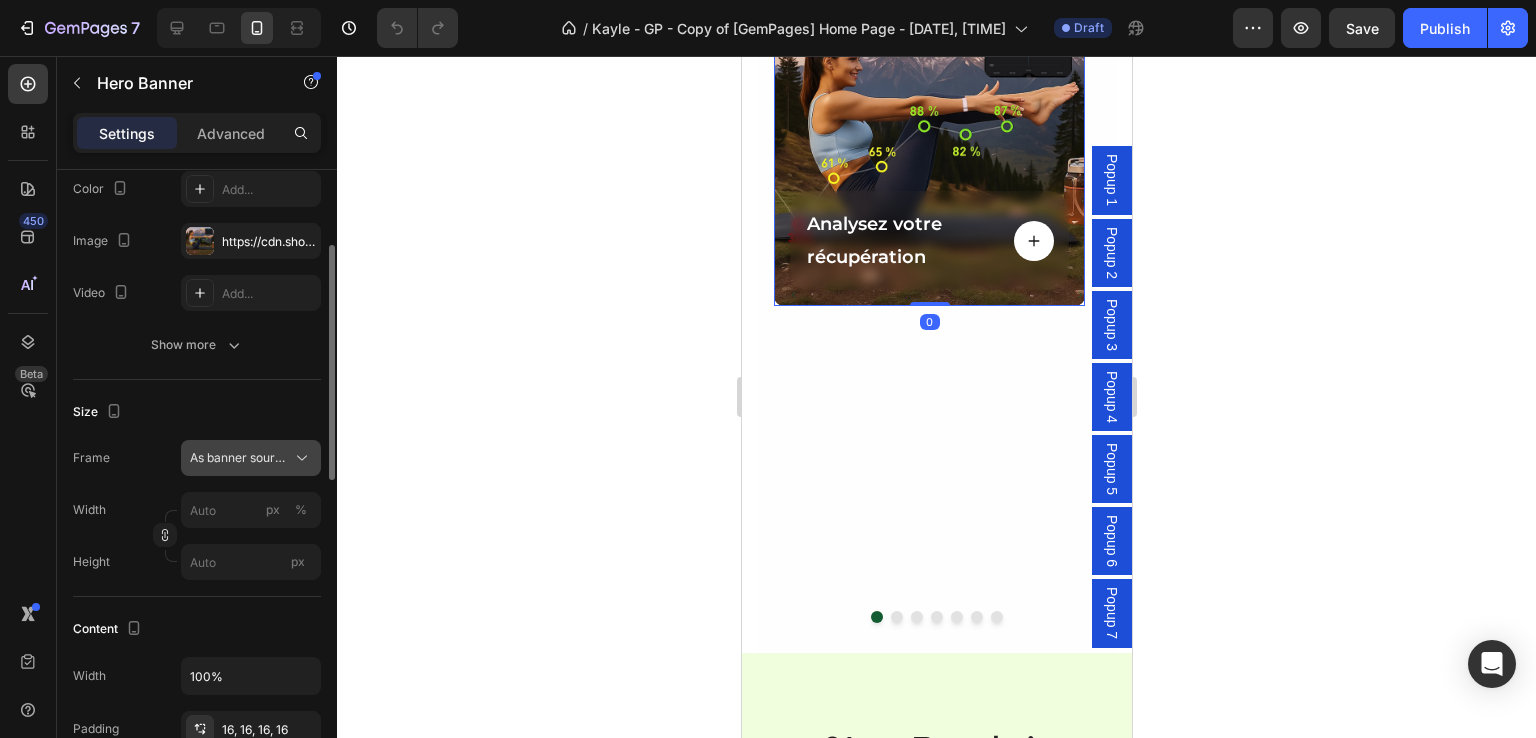 click on "As banner source" at bounding box center [239, 458] 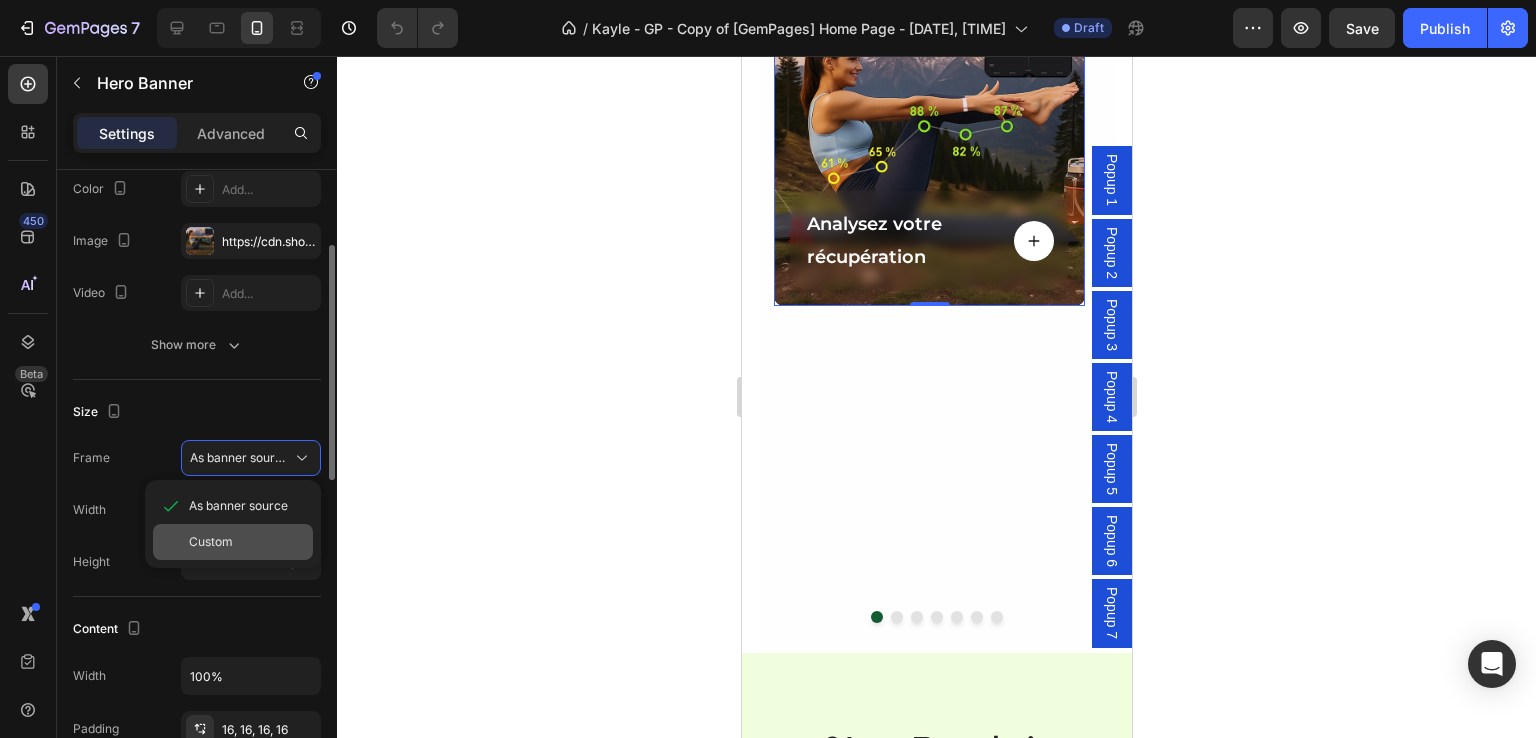 click on "Custom" 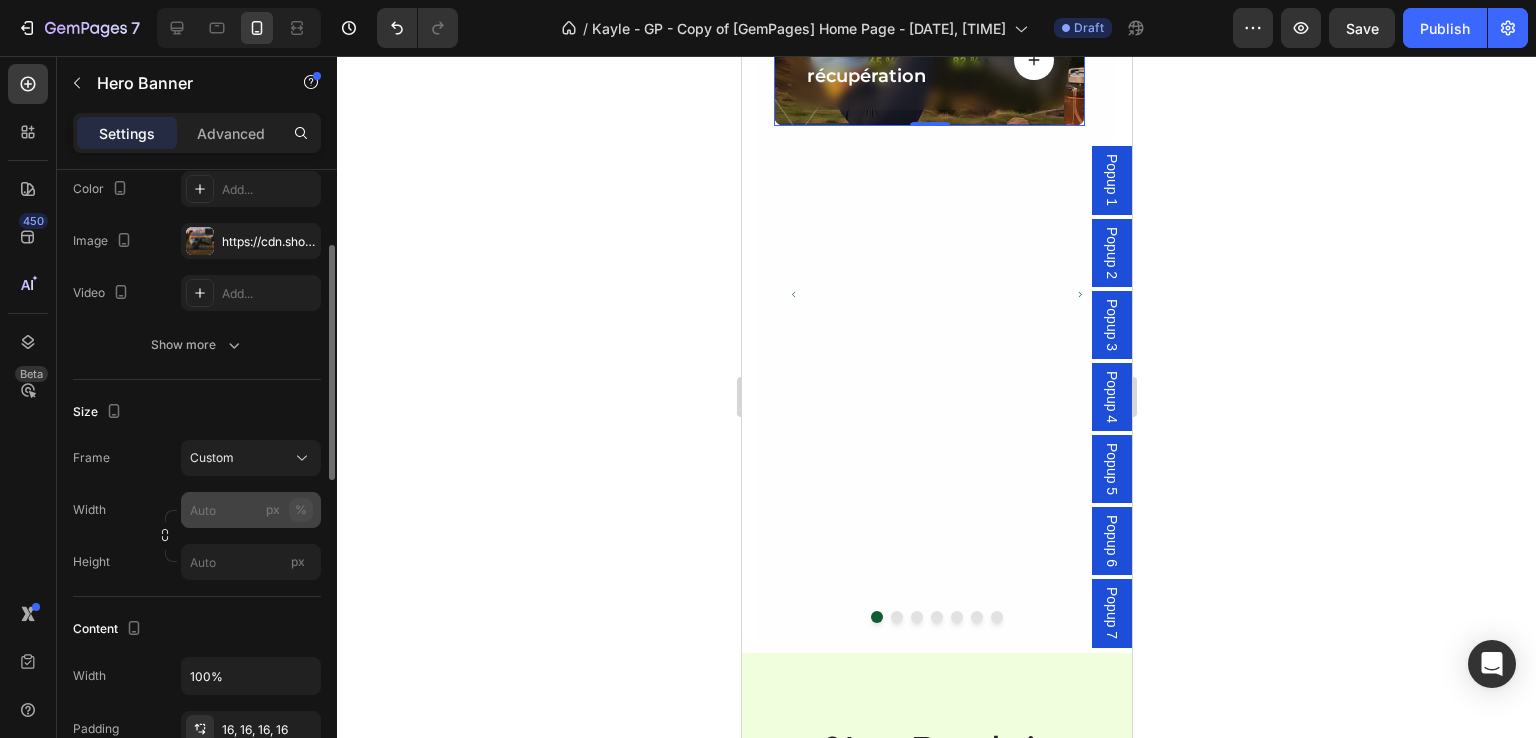 click on "%" at bounding box center (301, 510) 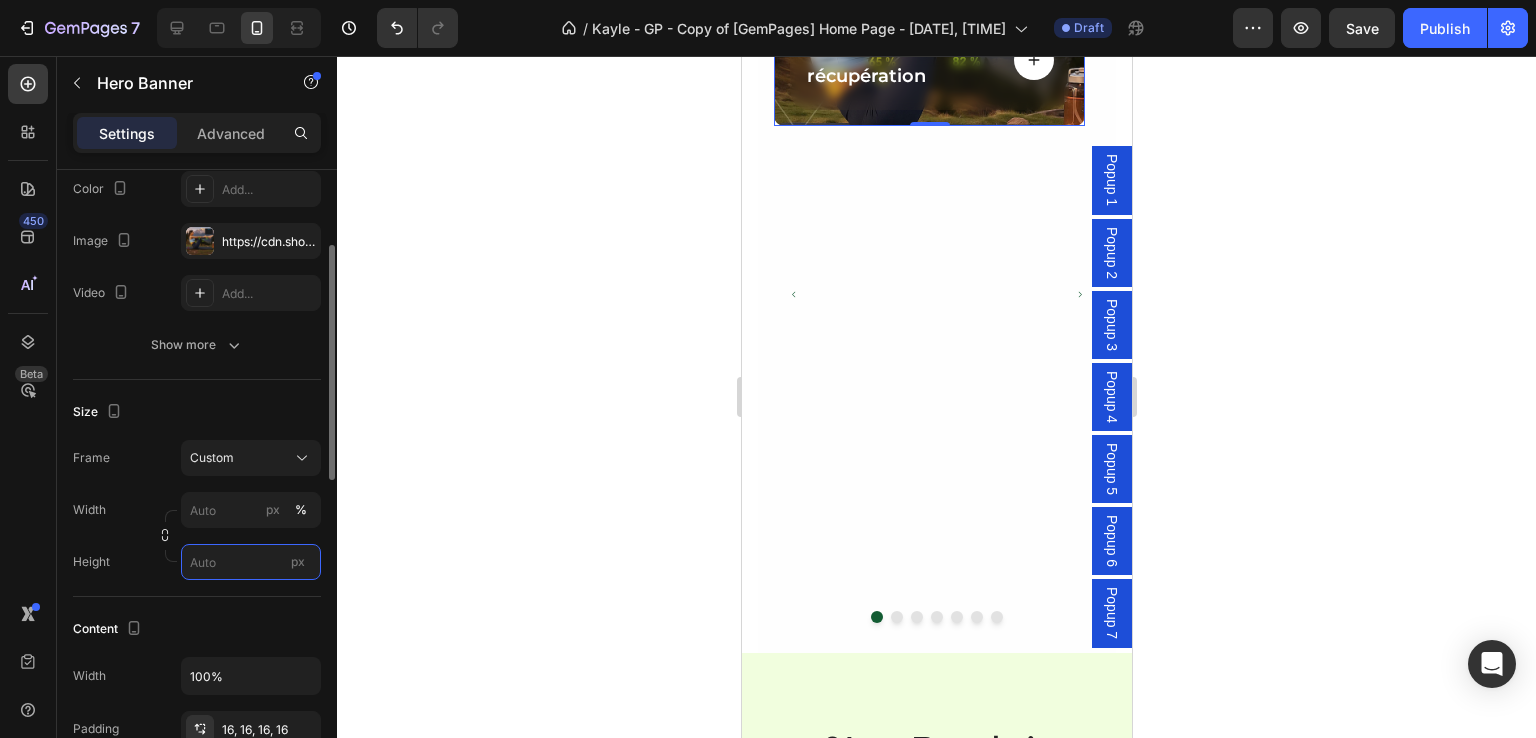 click on "px" at bounding box center [251, 562] 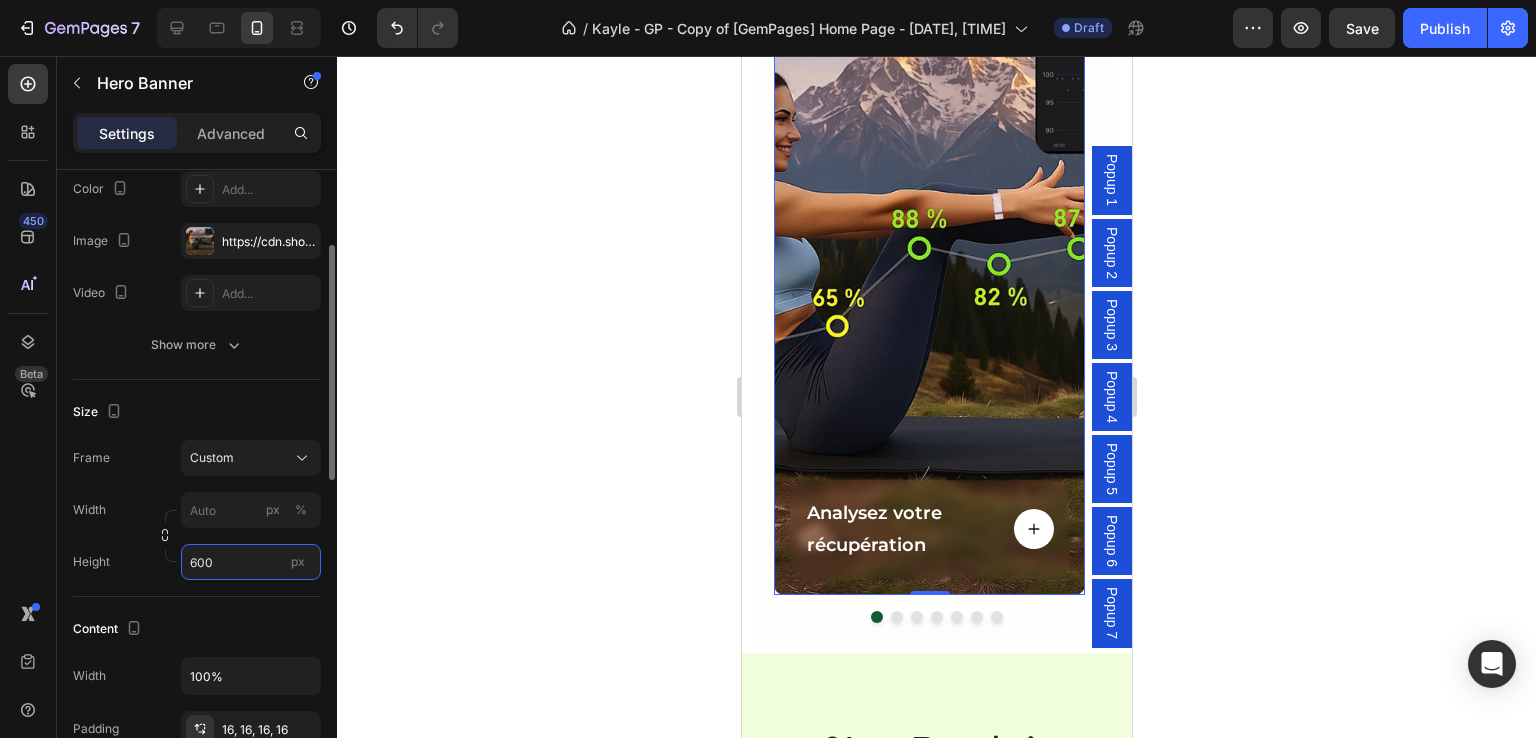 click on "600" at bounding box center (251, 562) 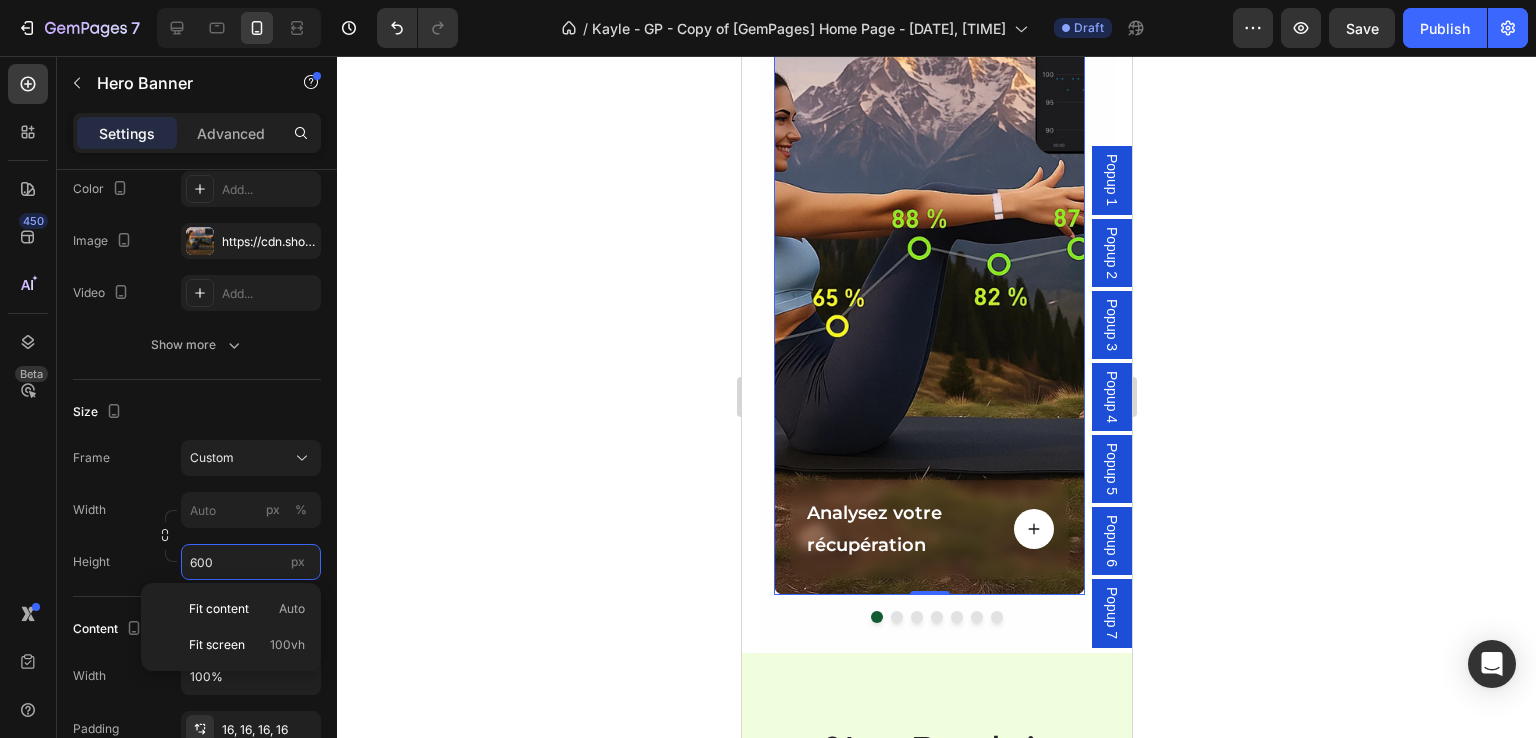 type on "600" 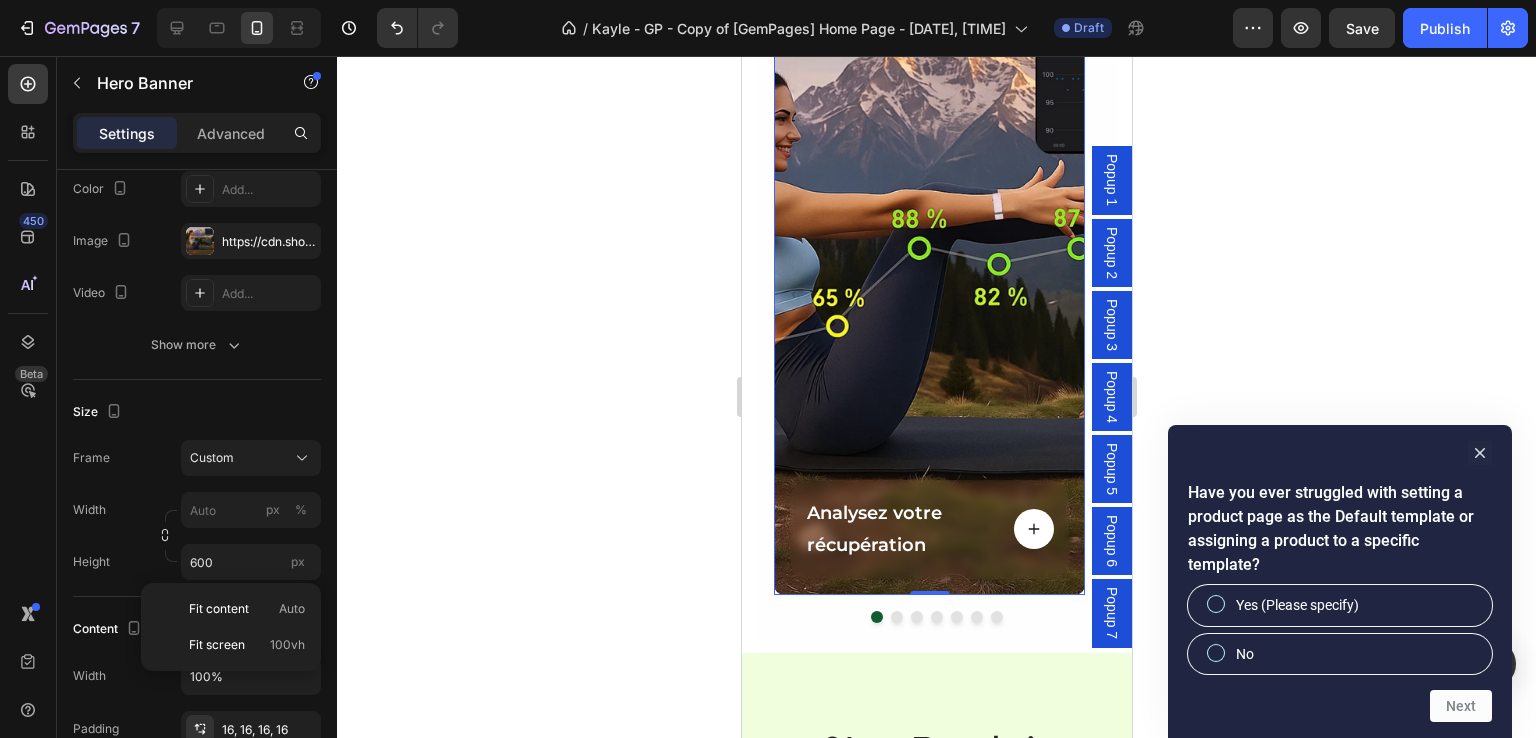 click at bounding box center (928, 295) 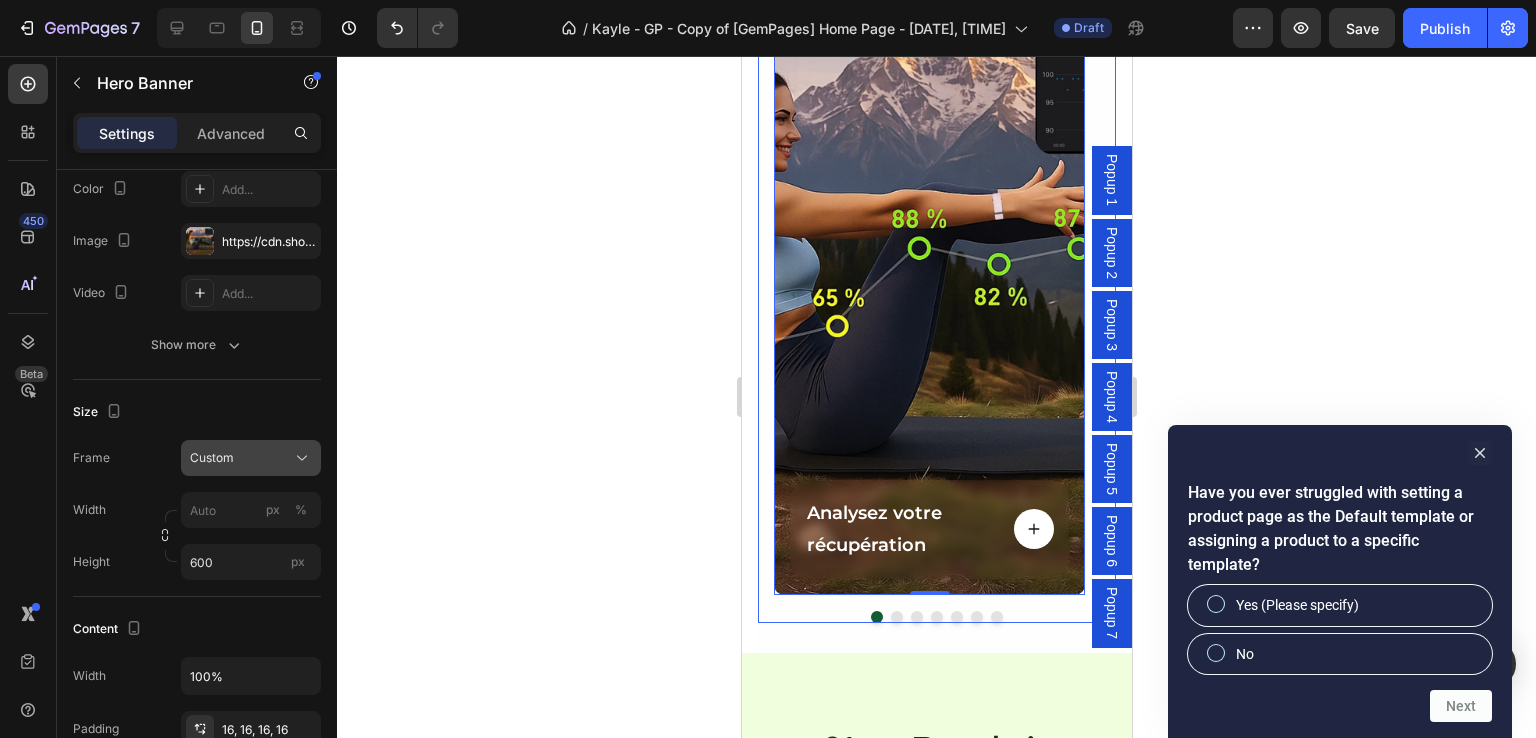 click on "Custom" 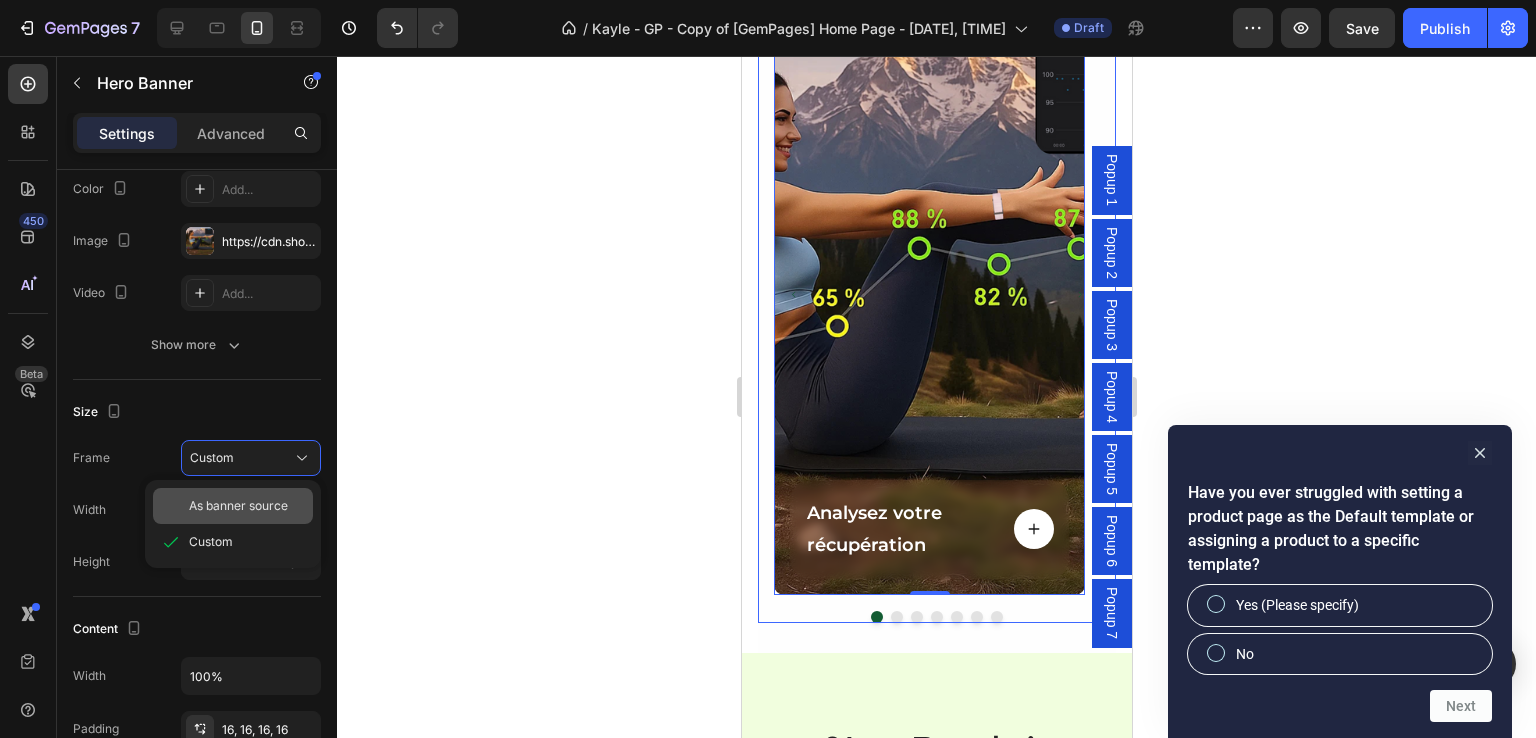 click on "As banner source" at bounding box center [238, 506] 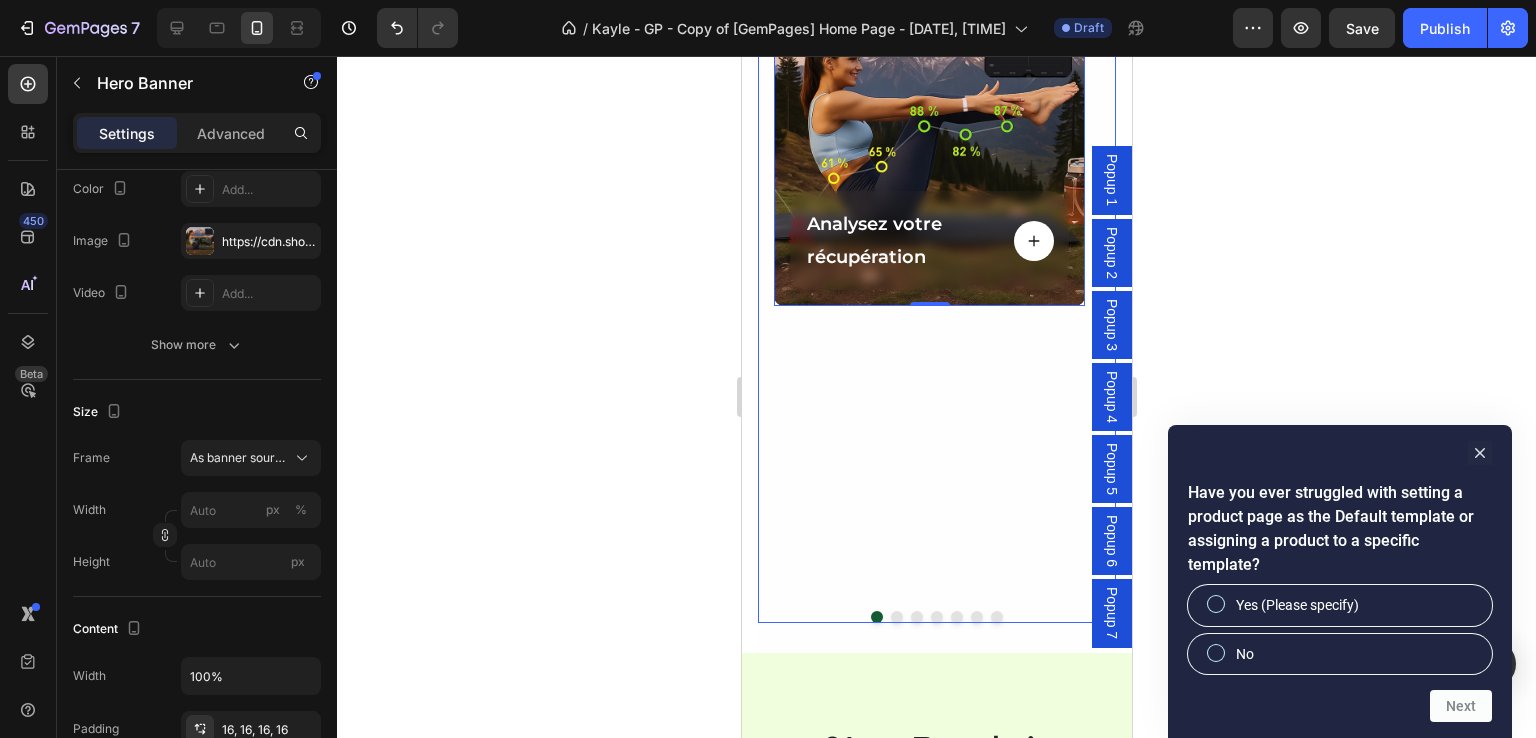 click at bounding box center [896, 617] 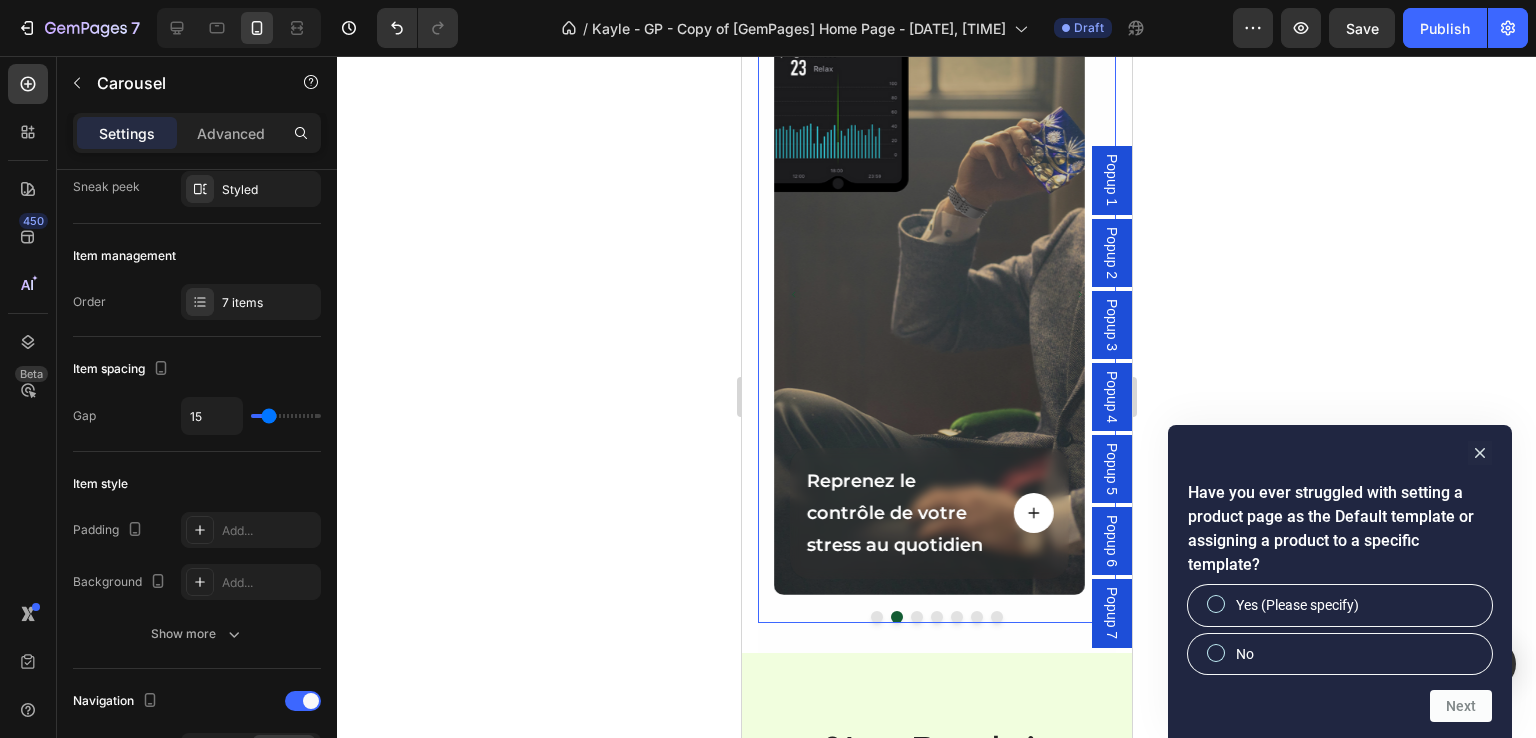 scroll, scrollTop: 0, scrollLeft: 0, axis: both 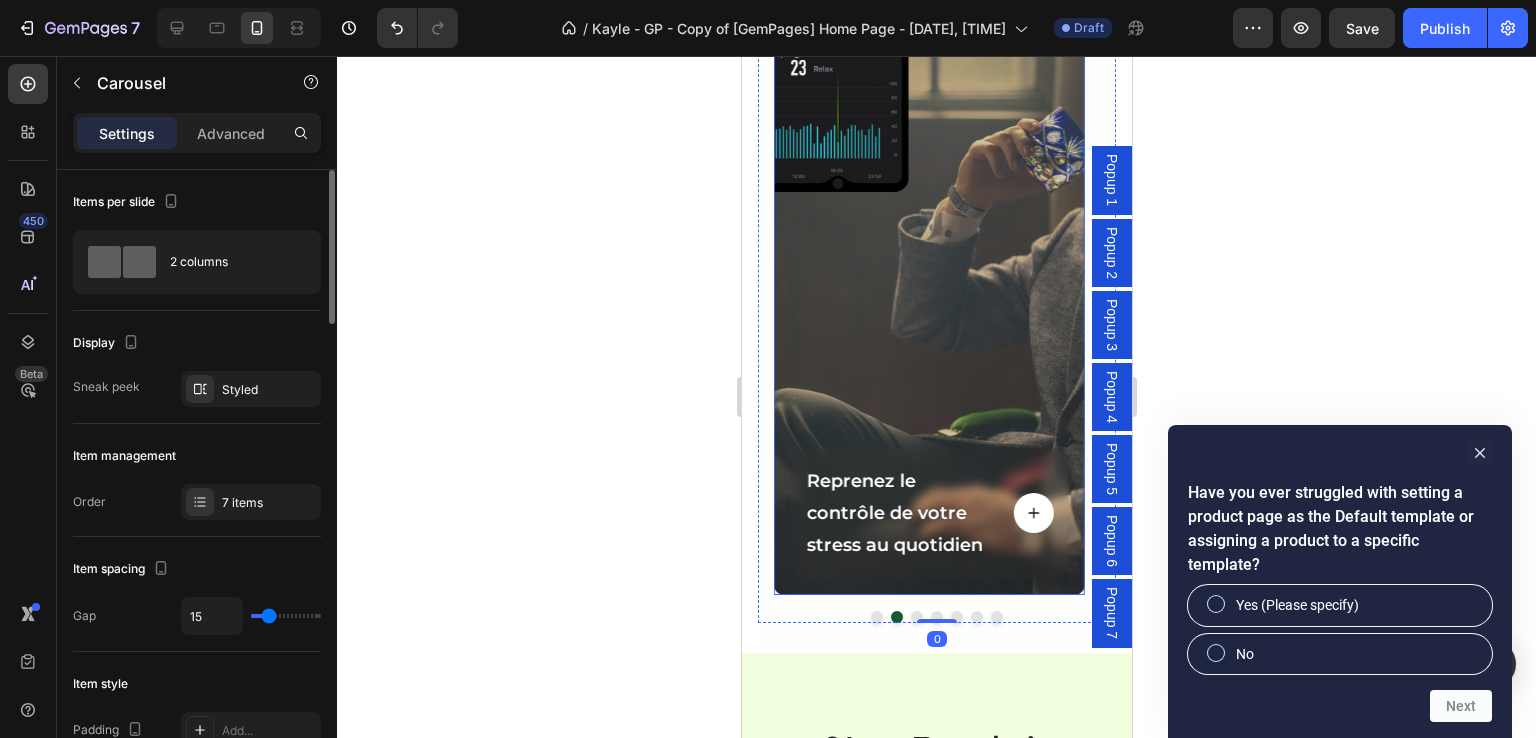 click at bounding box center (928, 295) 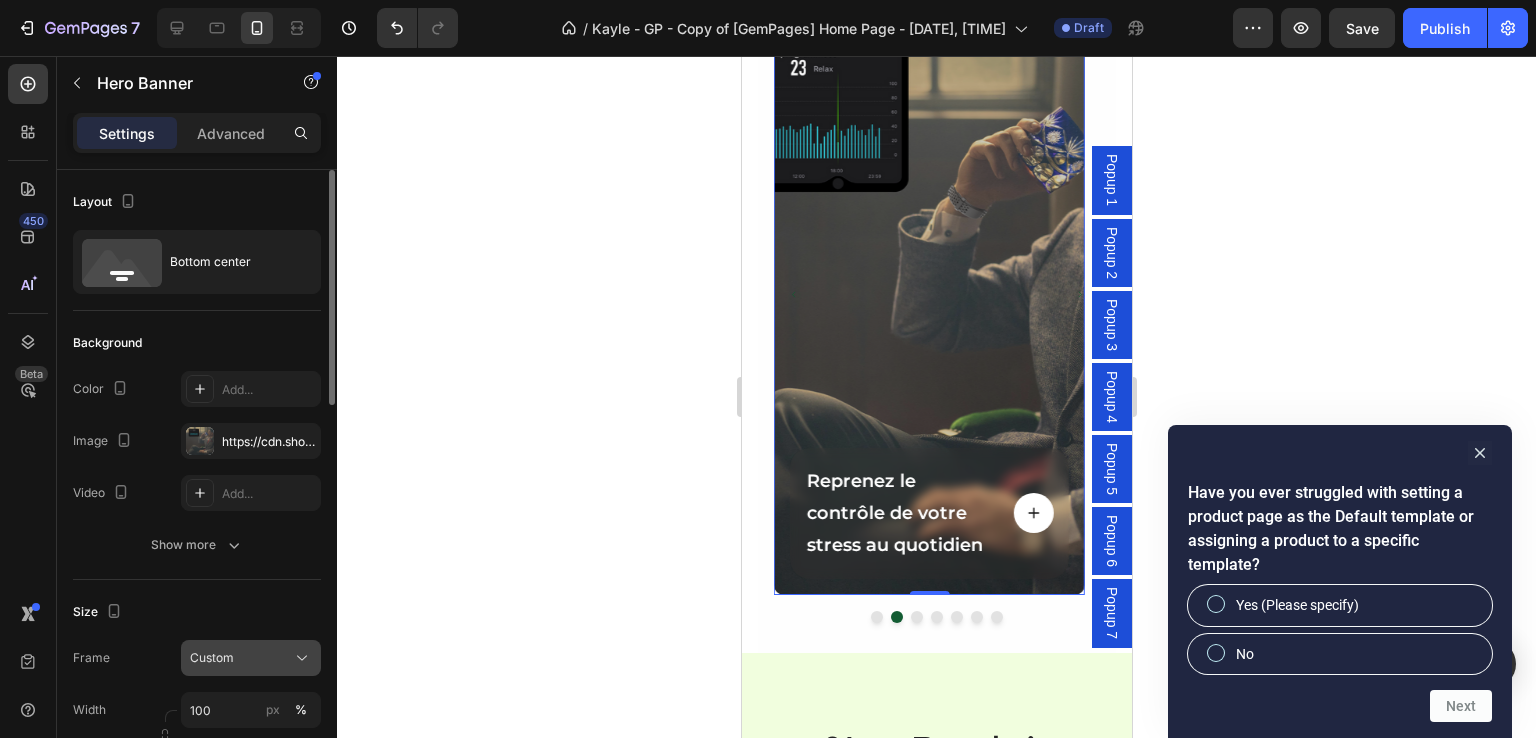 click on "Custom" at bounding box center (251, 658) 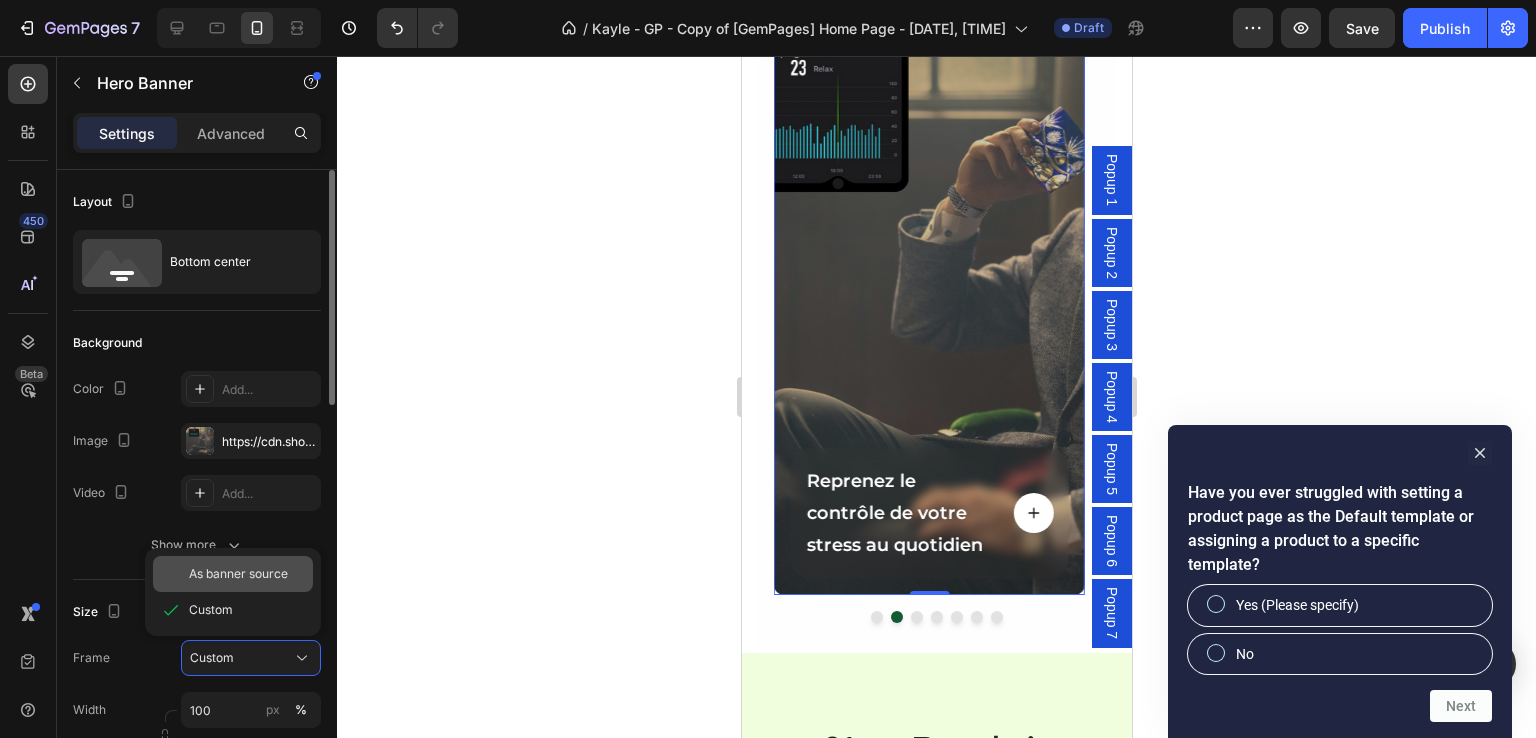 click on "As banner source" at bounding box center [238, 574] 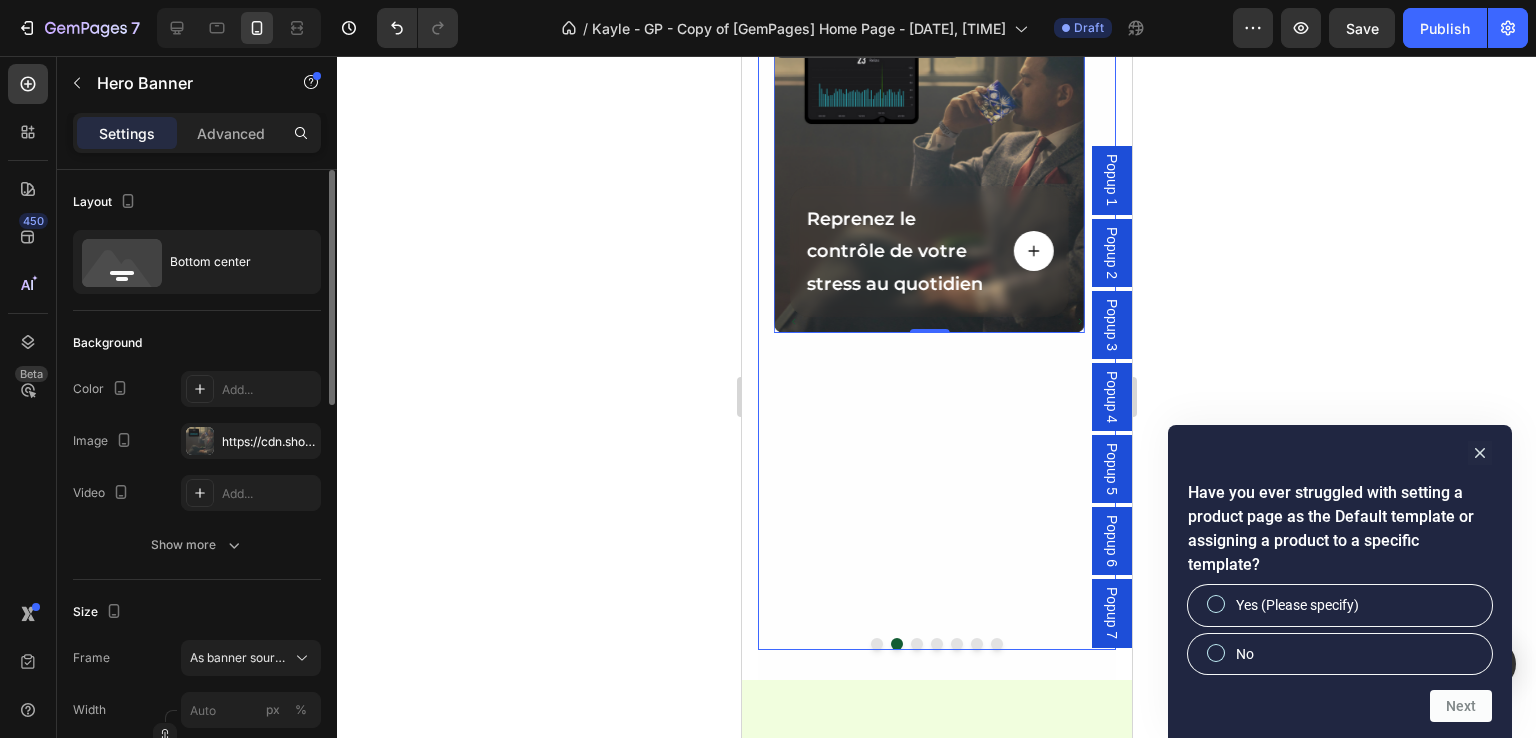 scroll, scrollTop: 1800, scrollLeft: 0, axis: vertical 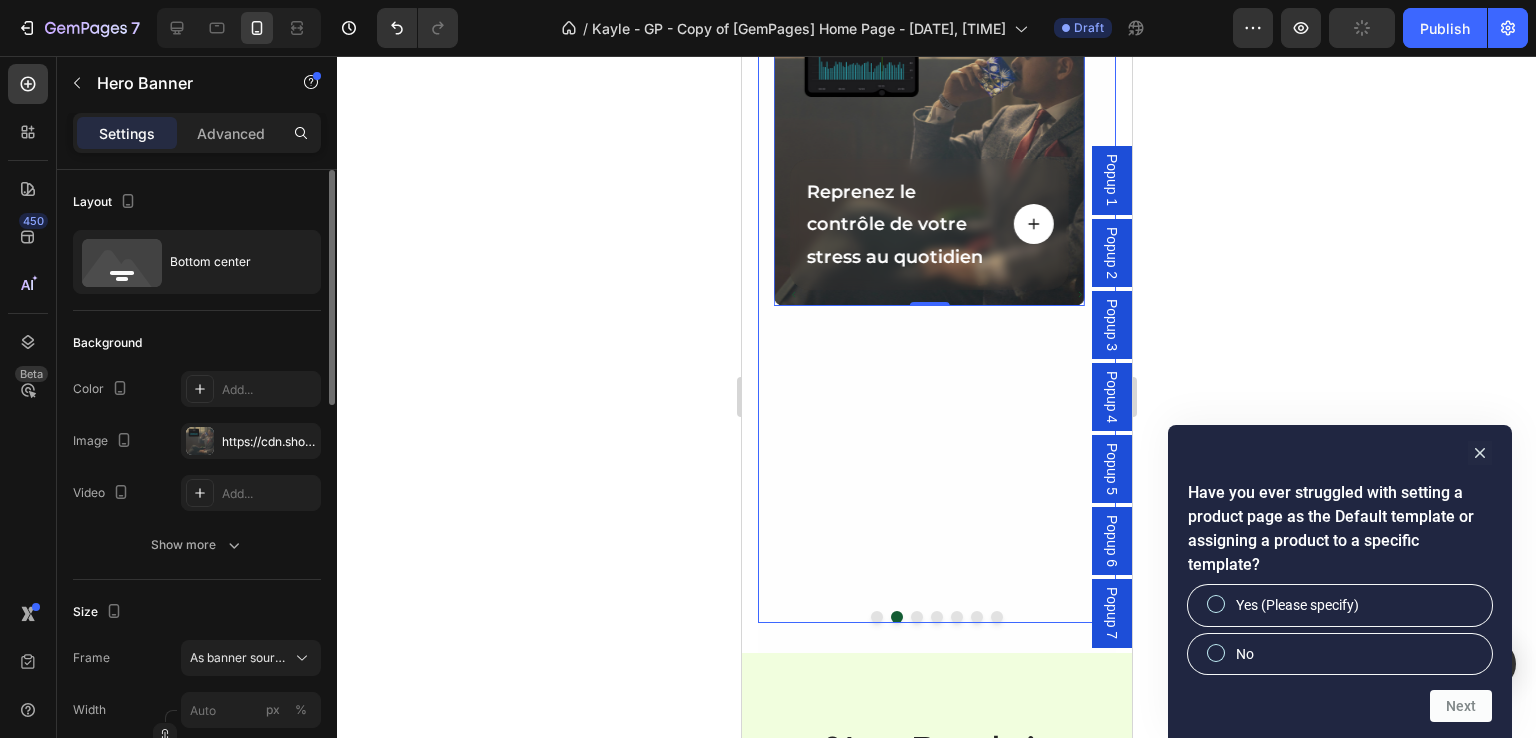 click at bounding box center [916, 617] 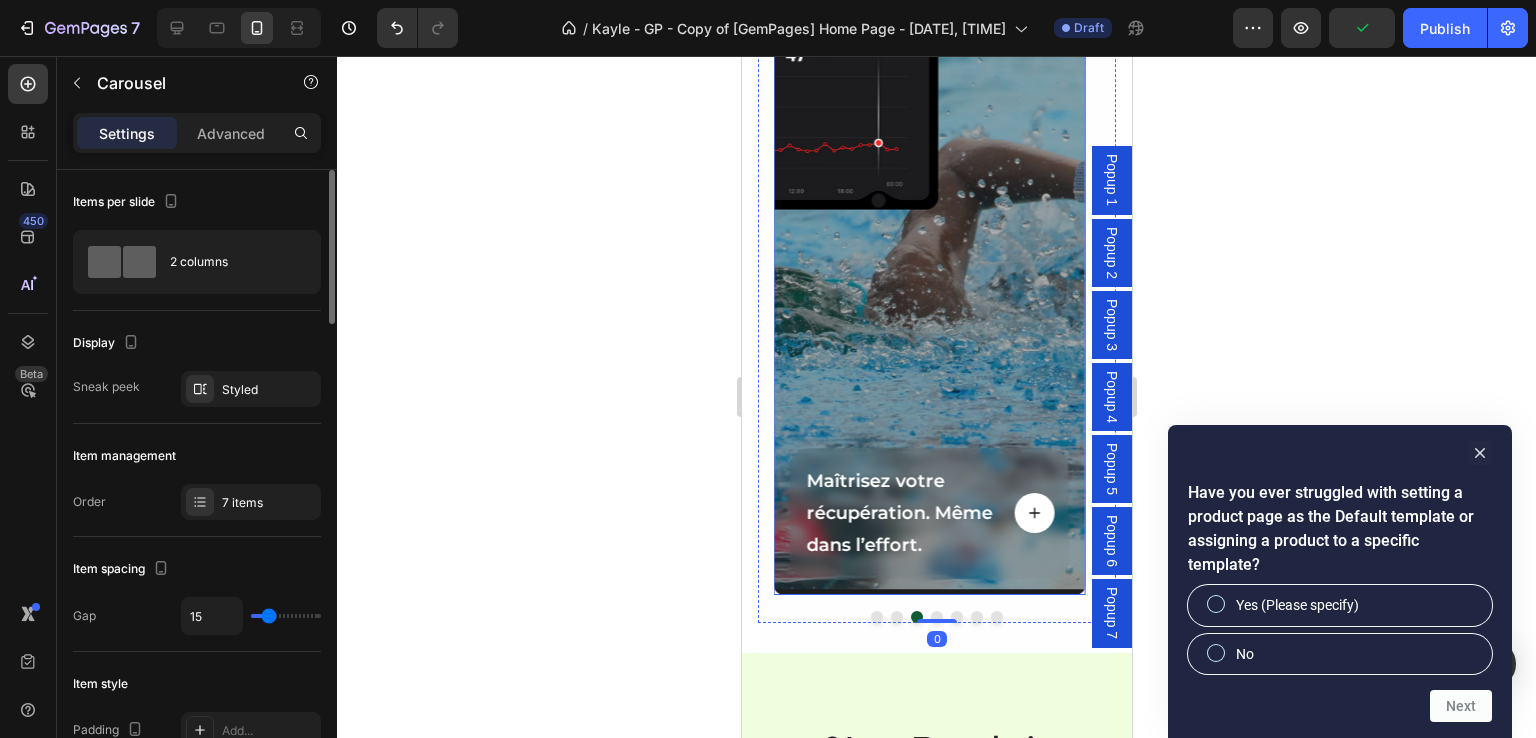 click at bounding box center [928, 295] 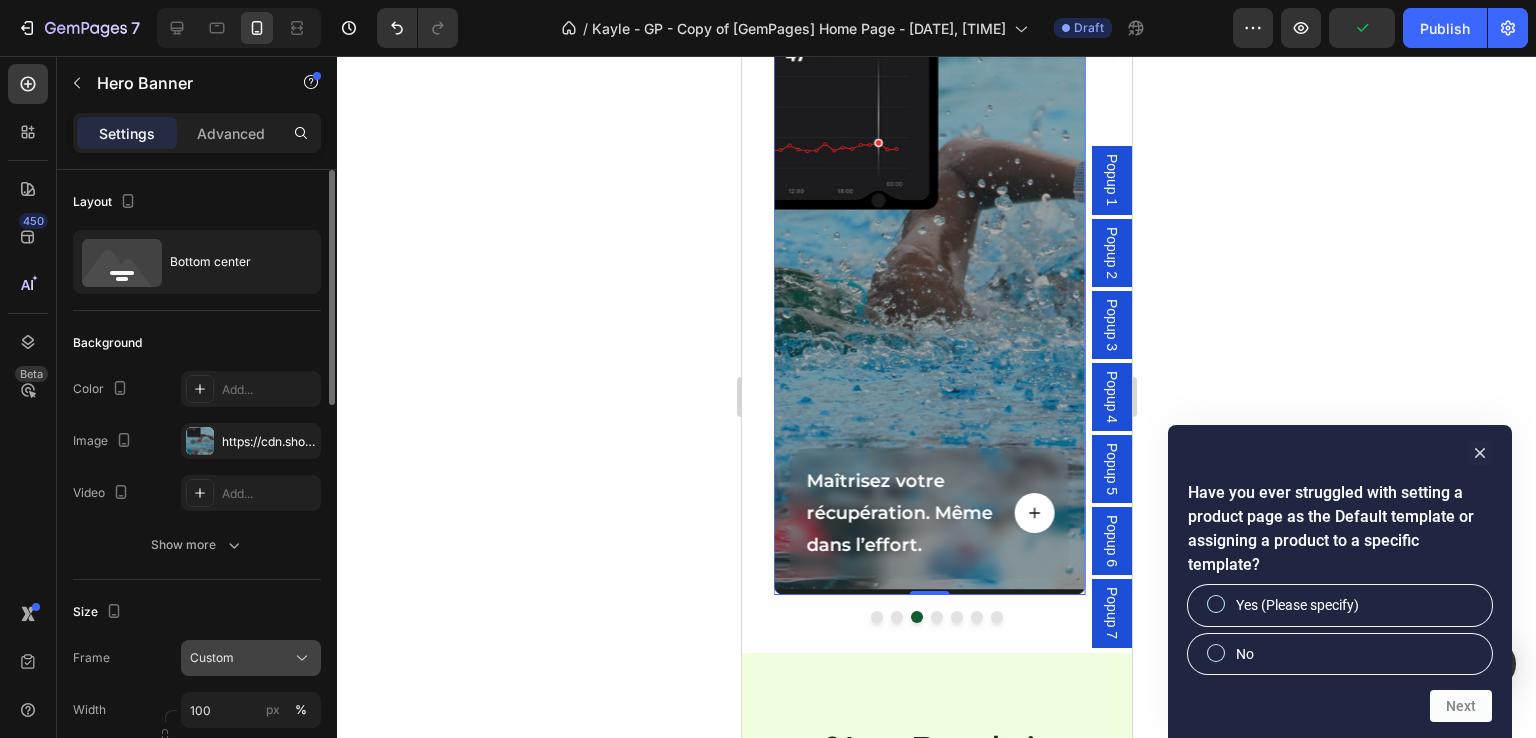 click on "Custom" 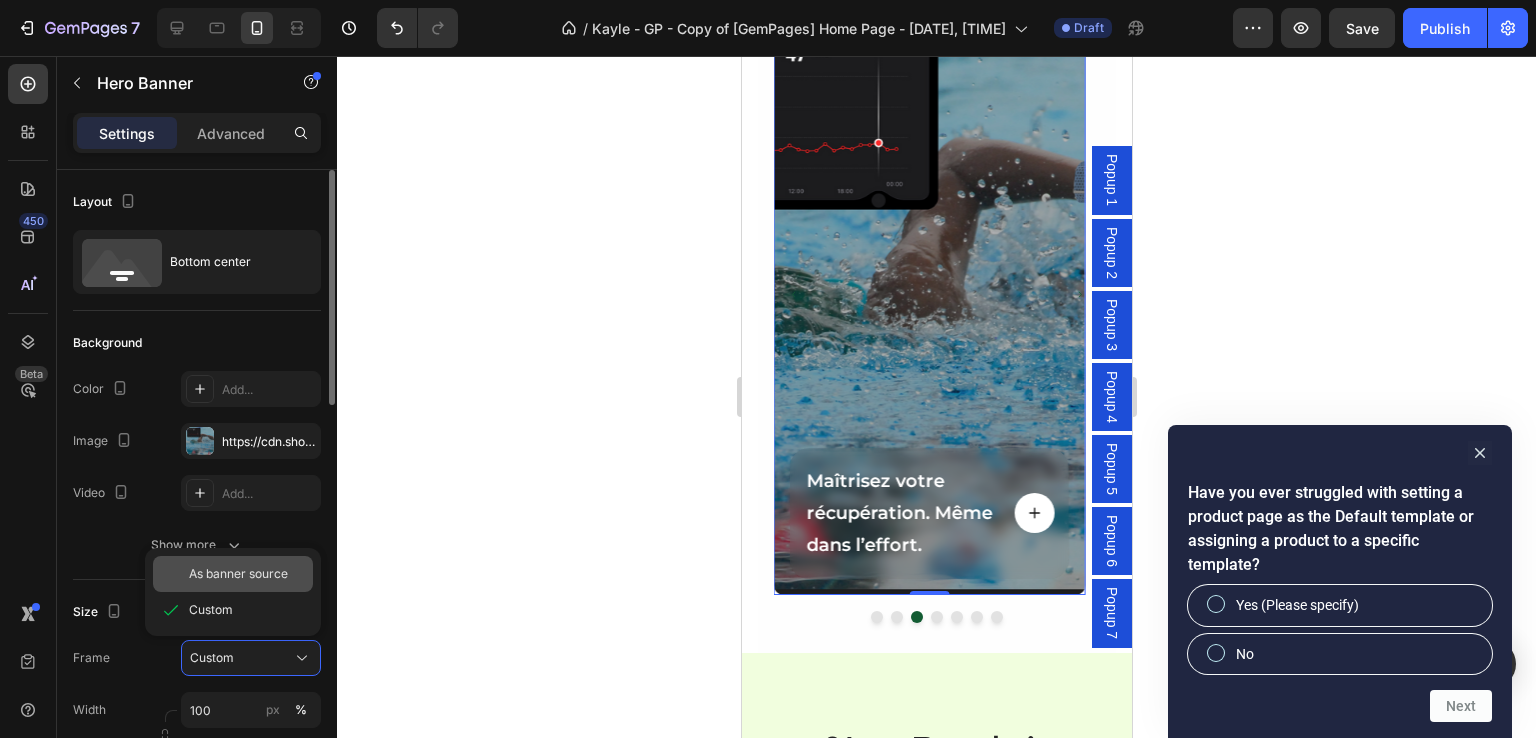 click on "As banner source" at bounding box center [238, 574] 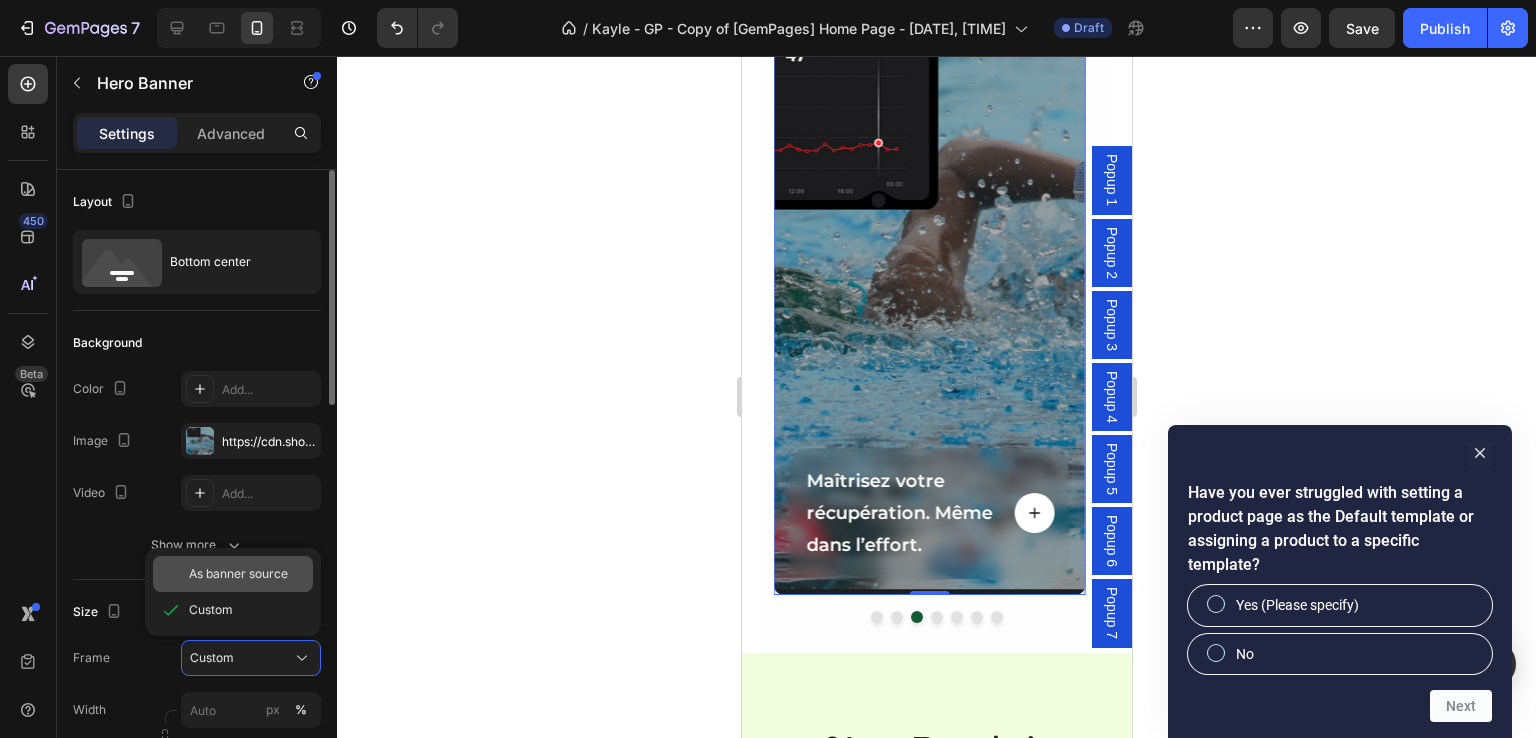 type 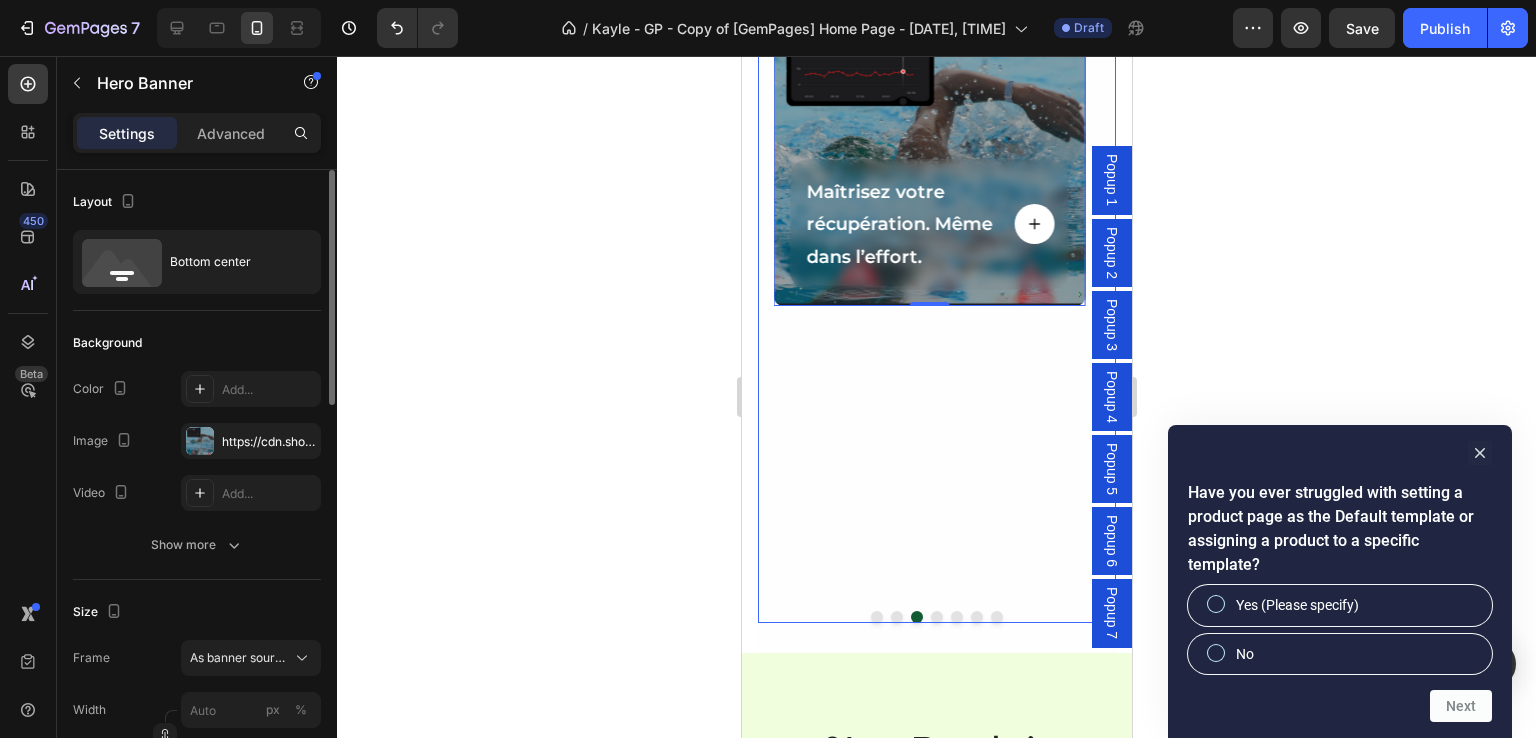 click at bounding box center [936, 617] 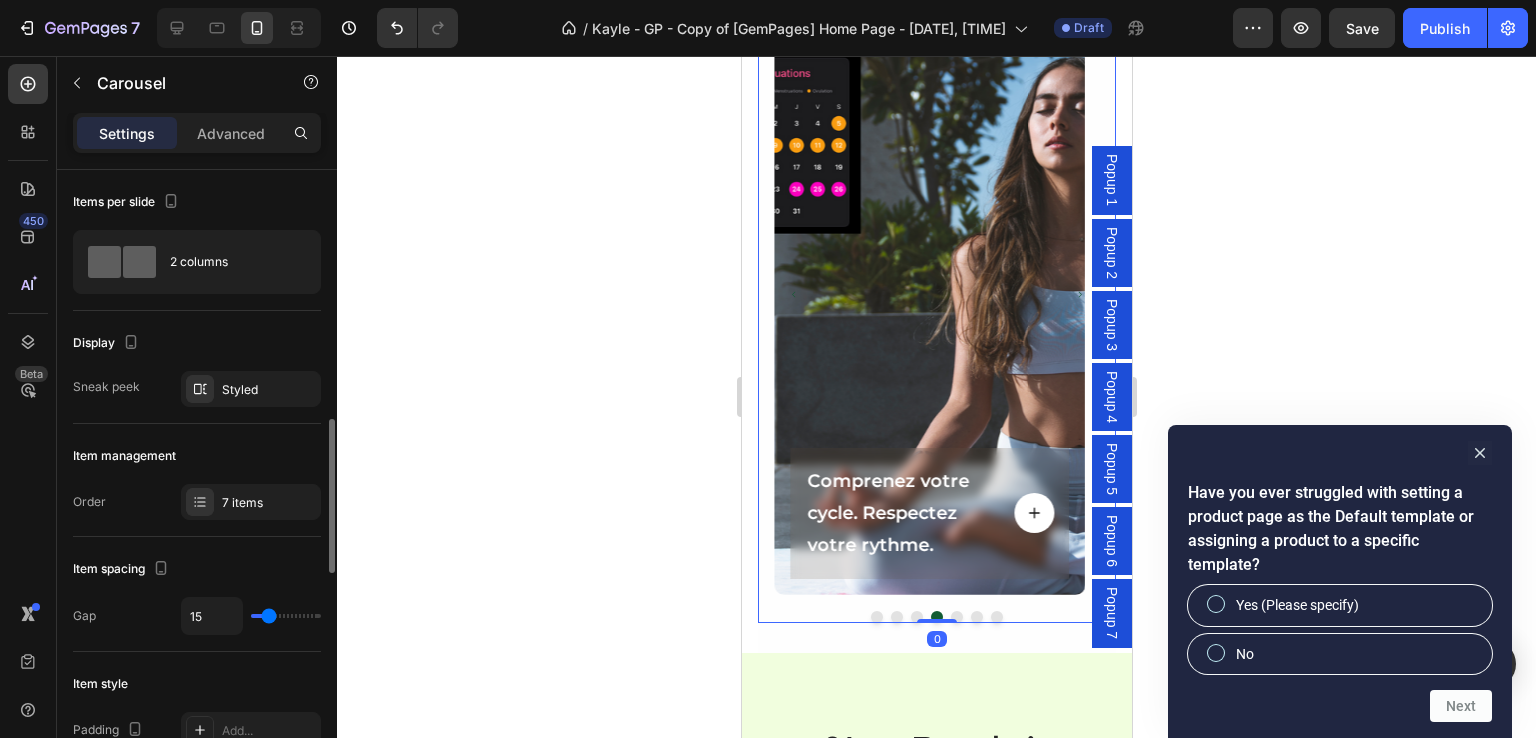 scroll, scrollTop: 200, scrollLeft: 0, axis: vertical 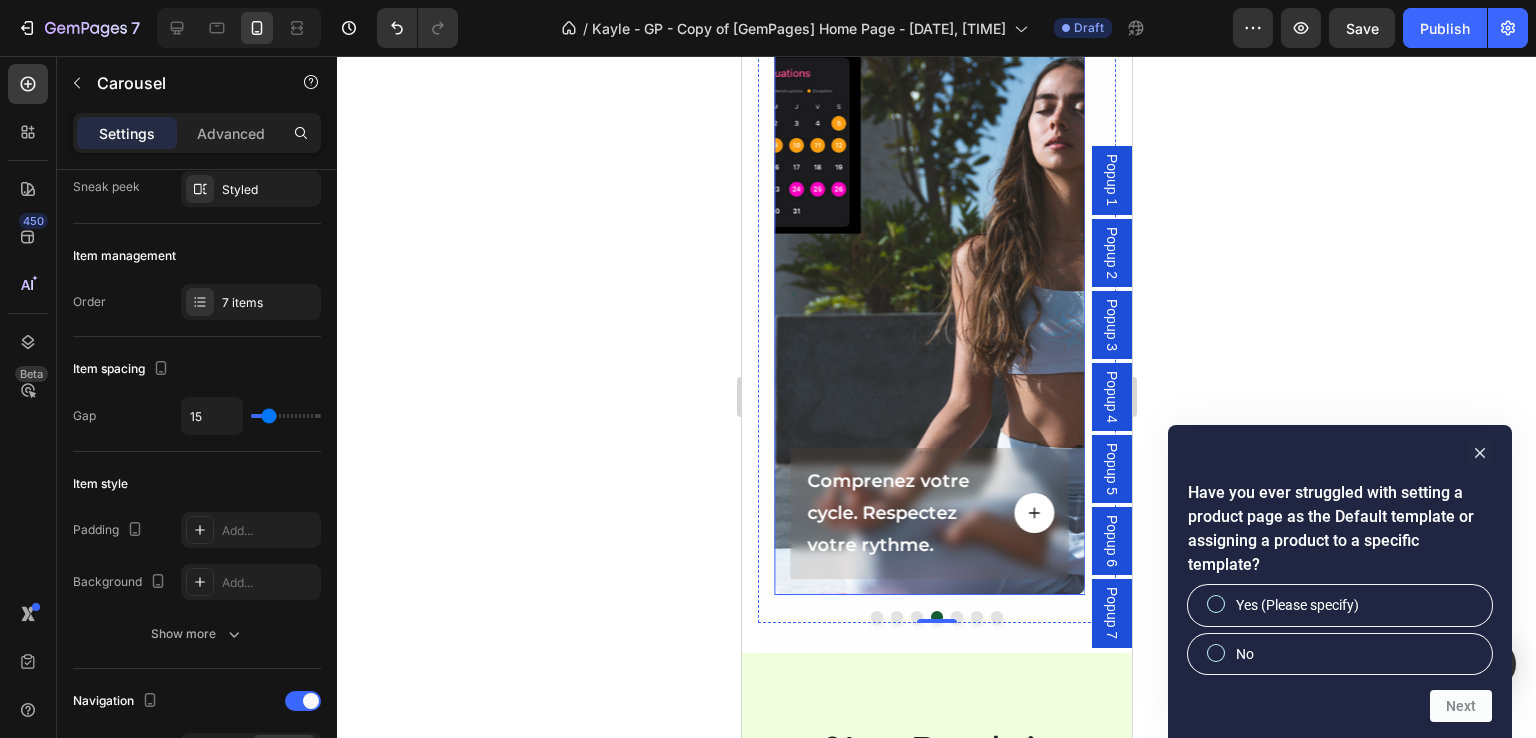 click at bounding box center (928, 295) 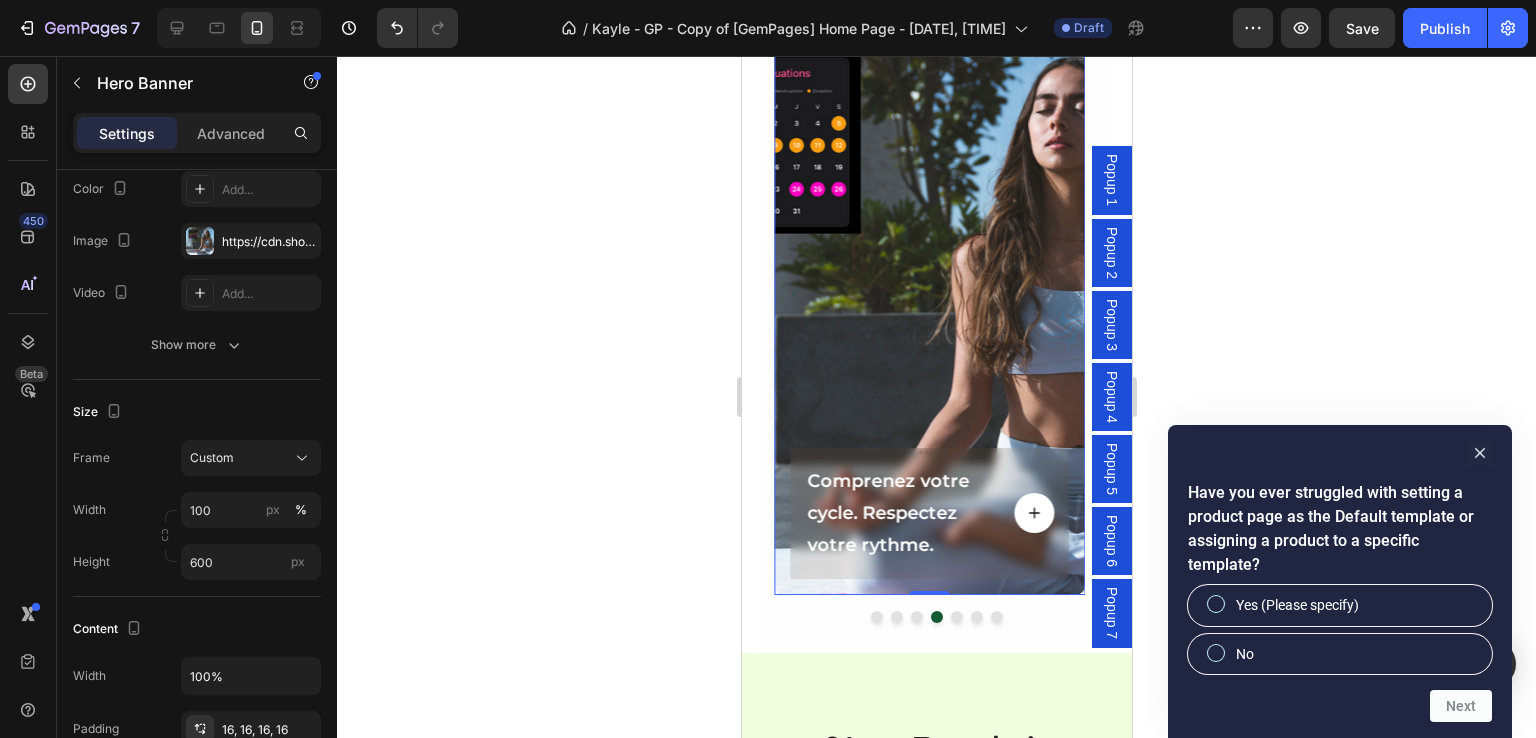 scroll, scrollTop: 0, scrollLeft: 0, axis: both 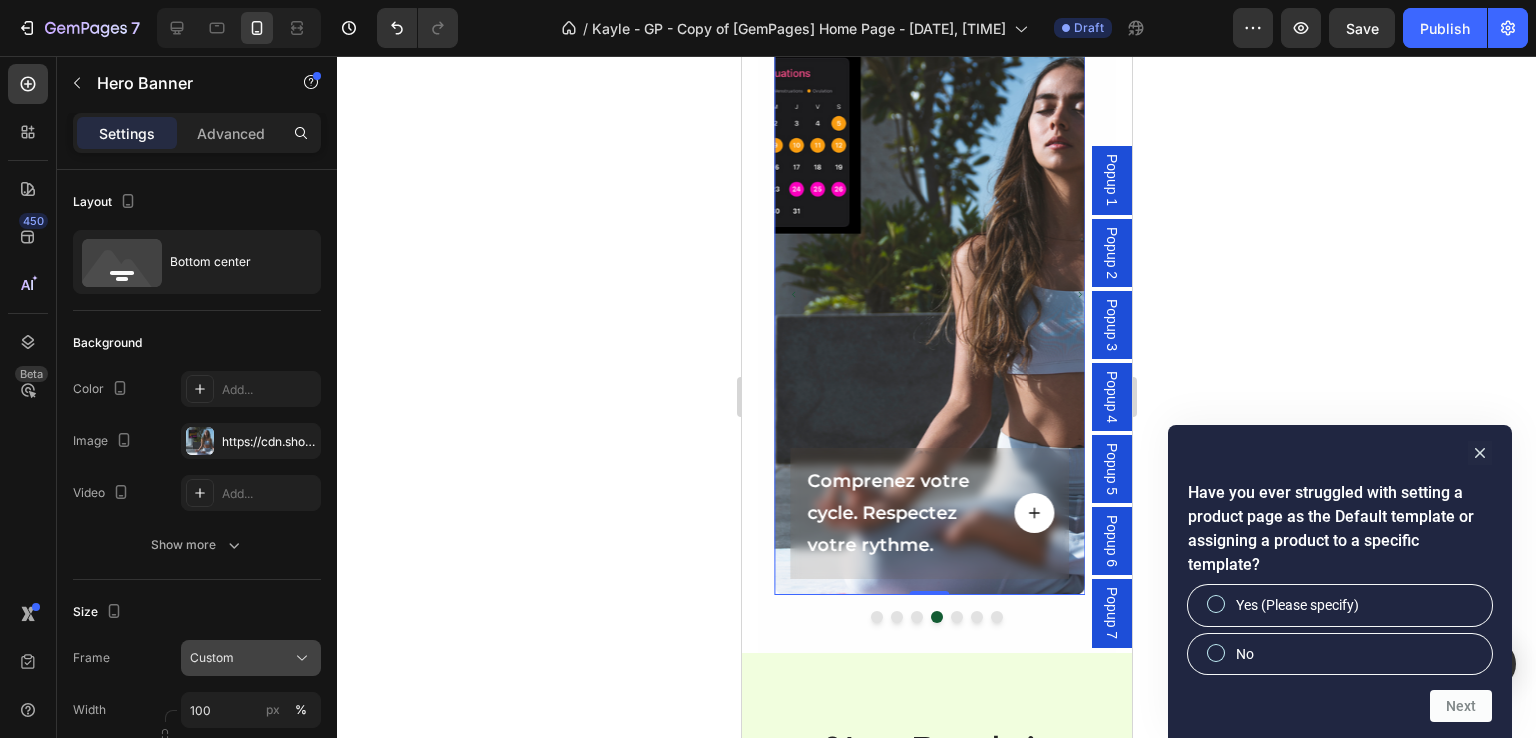 click on "Custom" 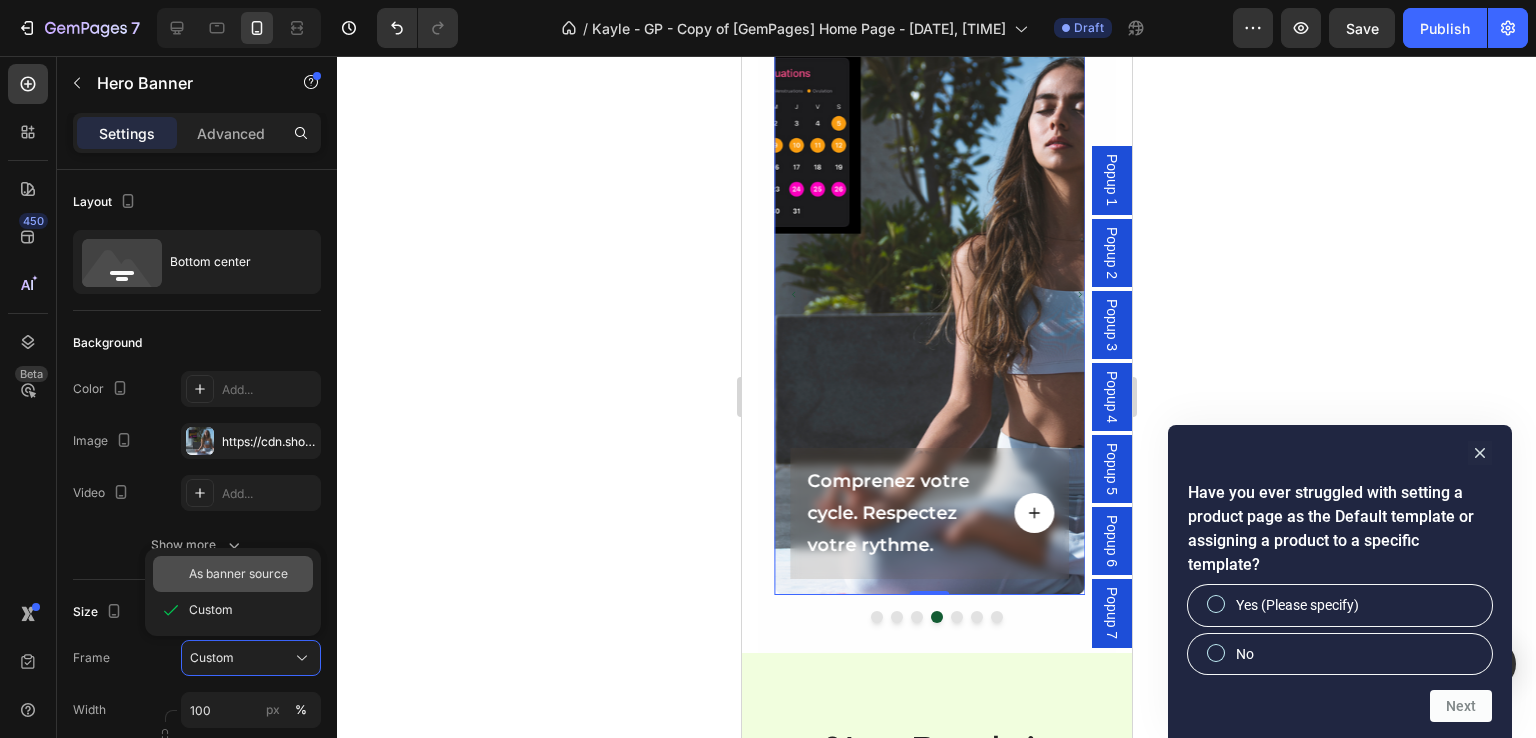 click on "As banner source" at bounding box center (238, 574) 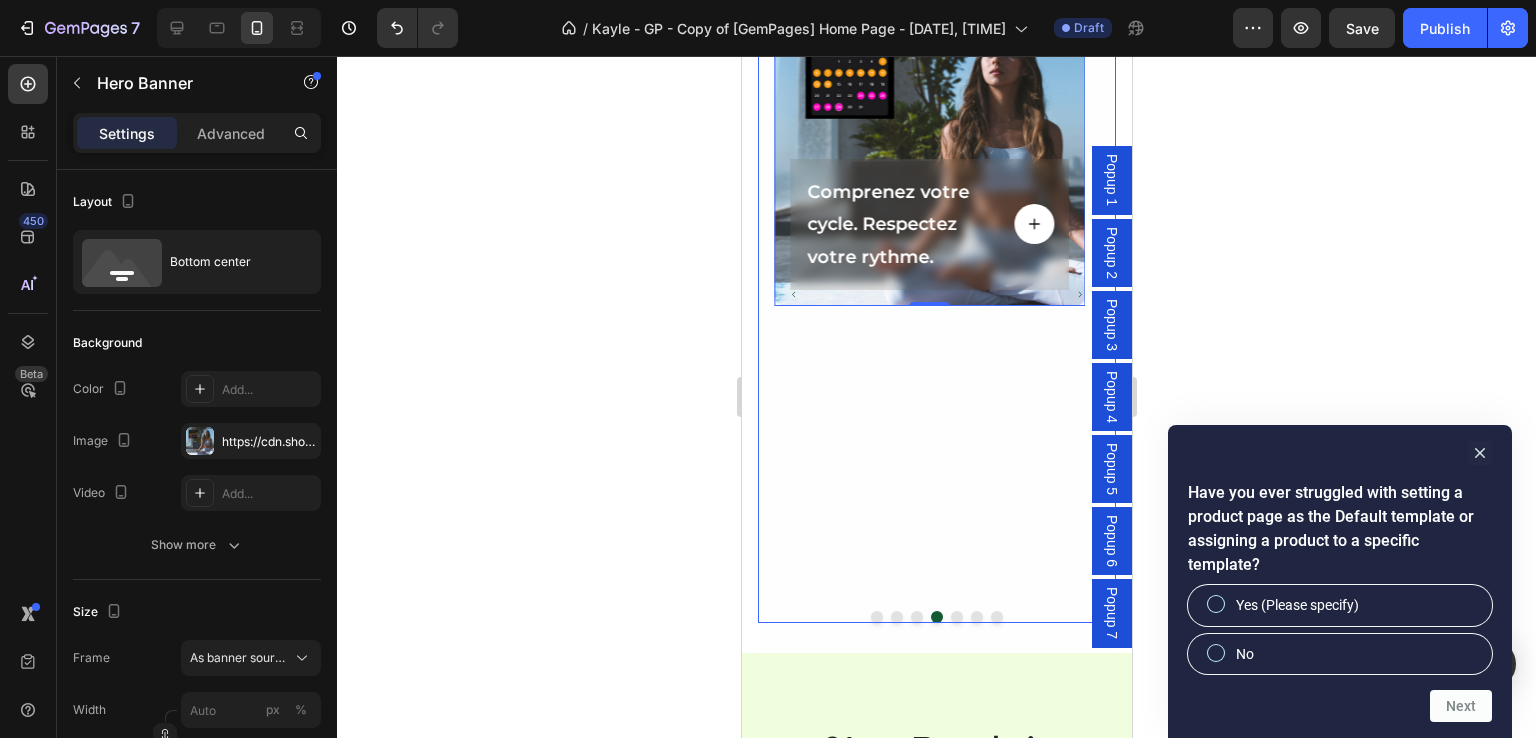 click at bounding box center [956, 617] 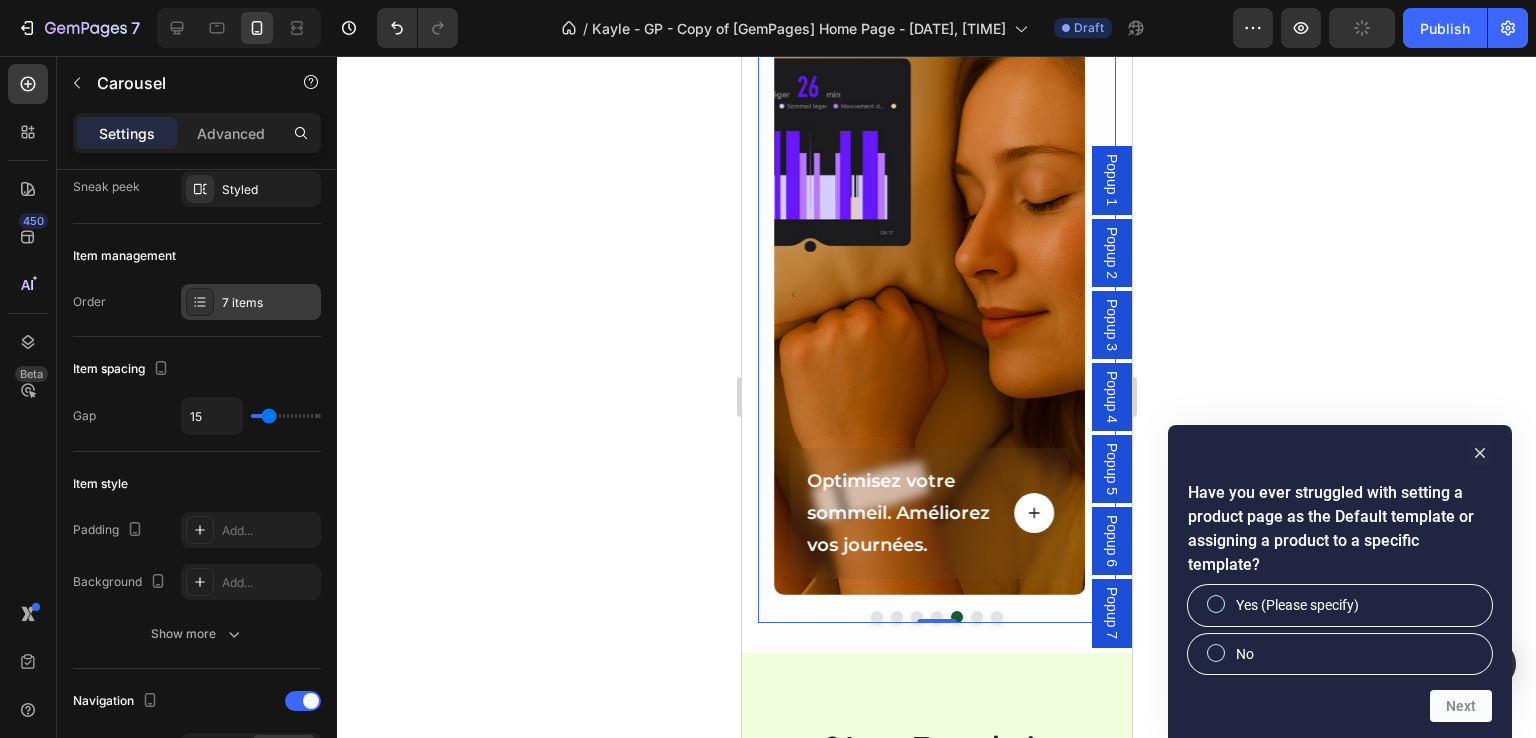 scroll, scrollTop: 0, scrollLeft: 0, axis: both 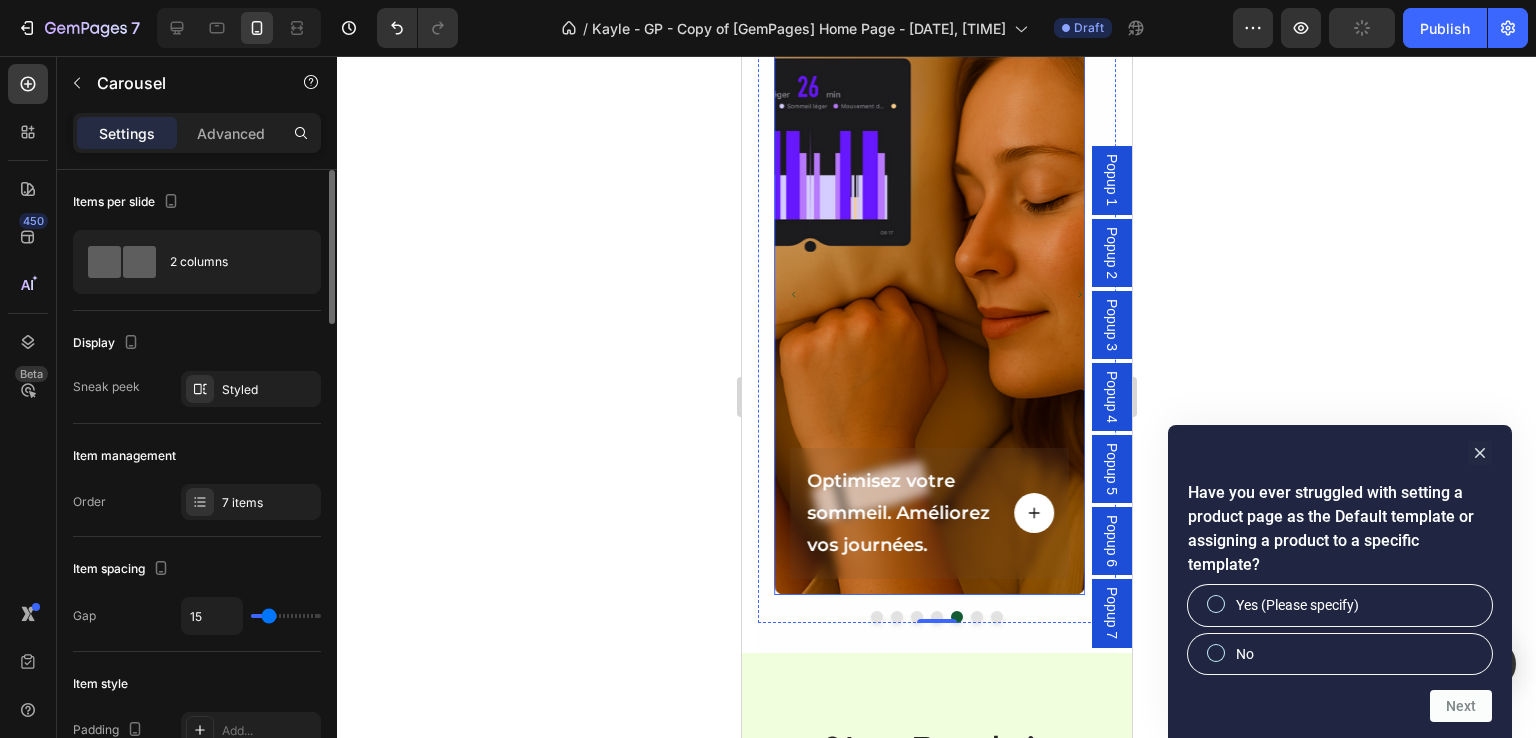 click at bounding box center [928, 295] 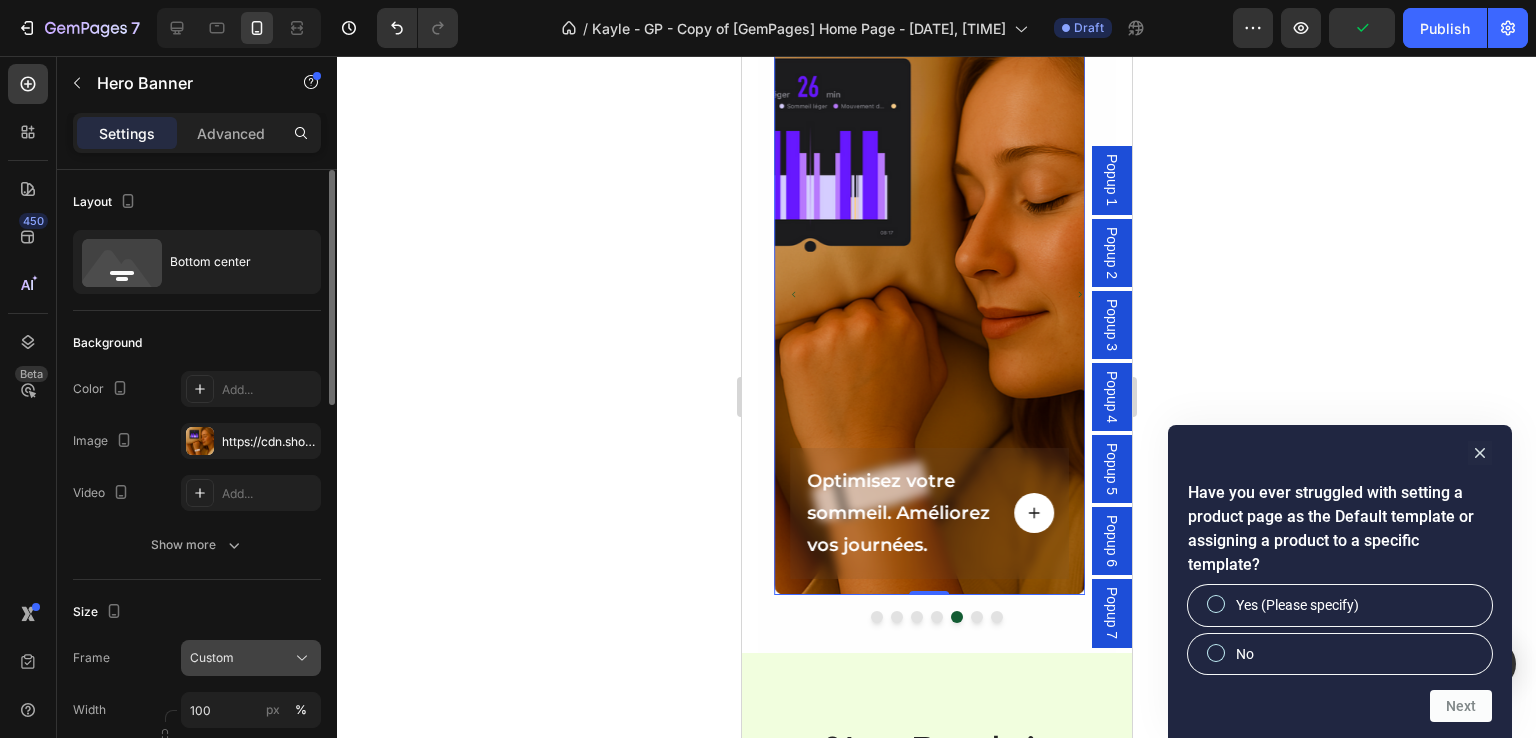click on "Custom" at bounding box center (212, 658) 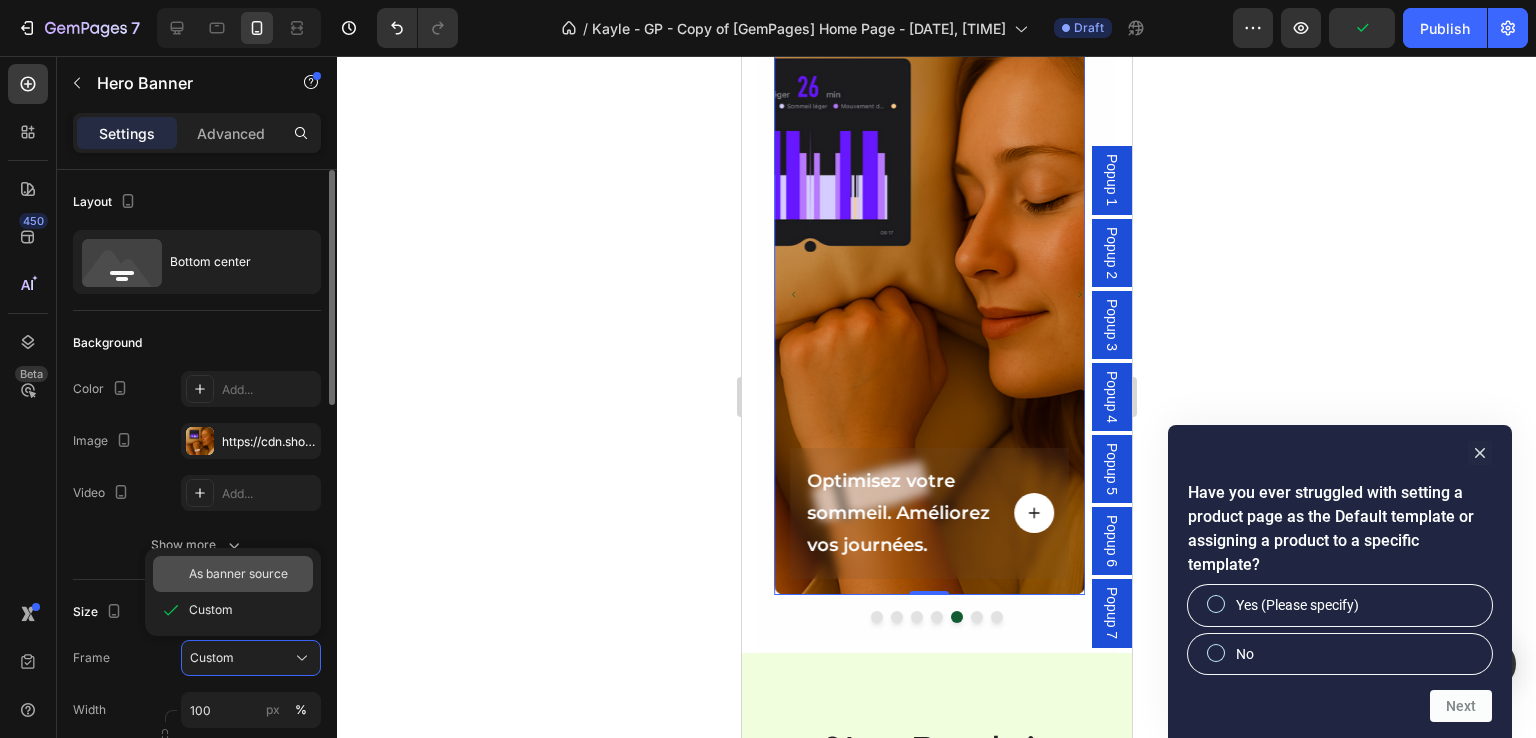 click on "As banner source" at bounding box center [238, 574] 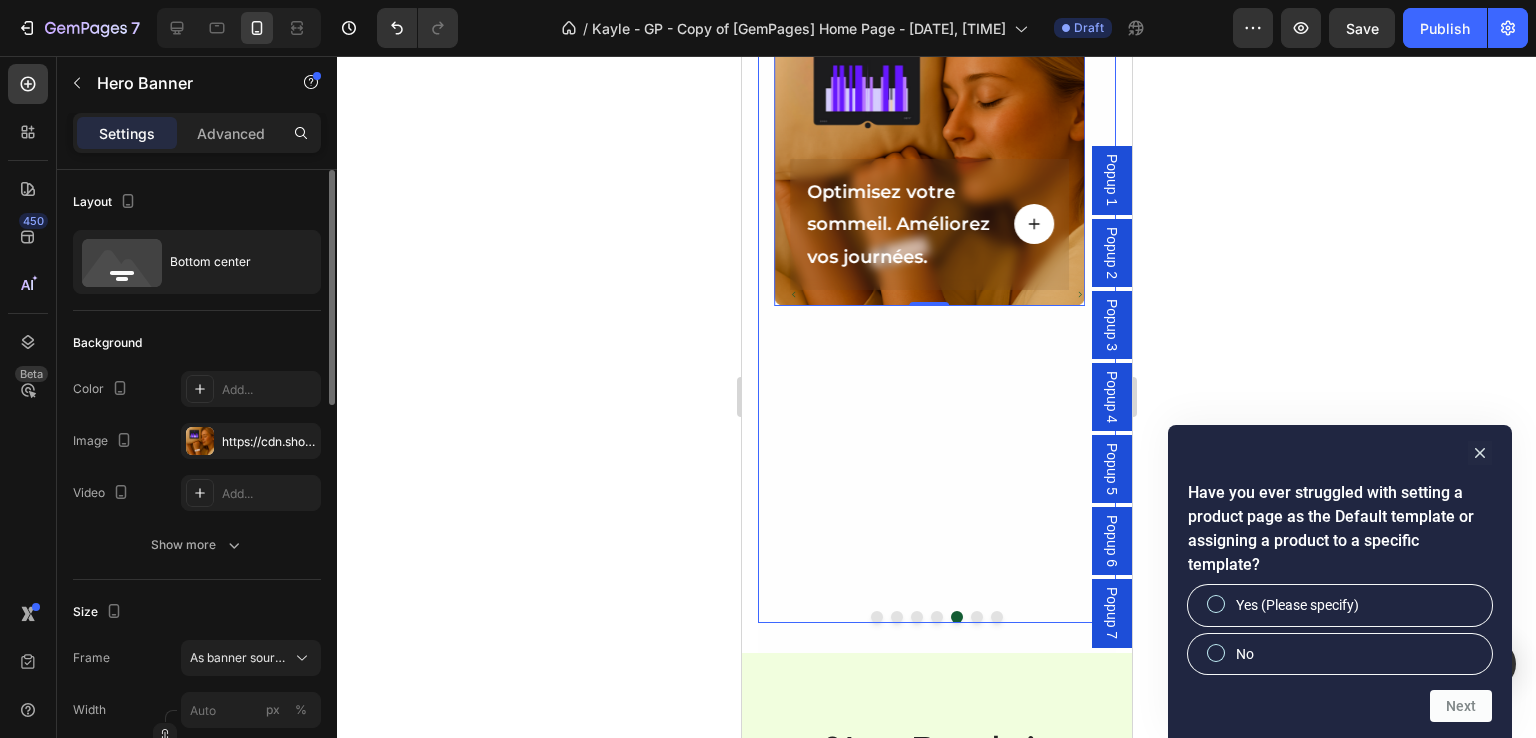 click at bounding box center [976, 617] 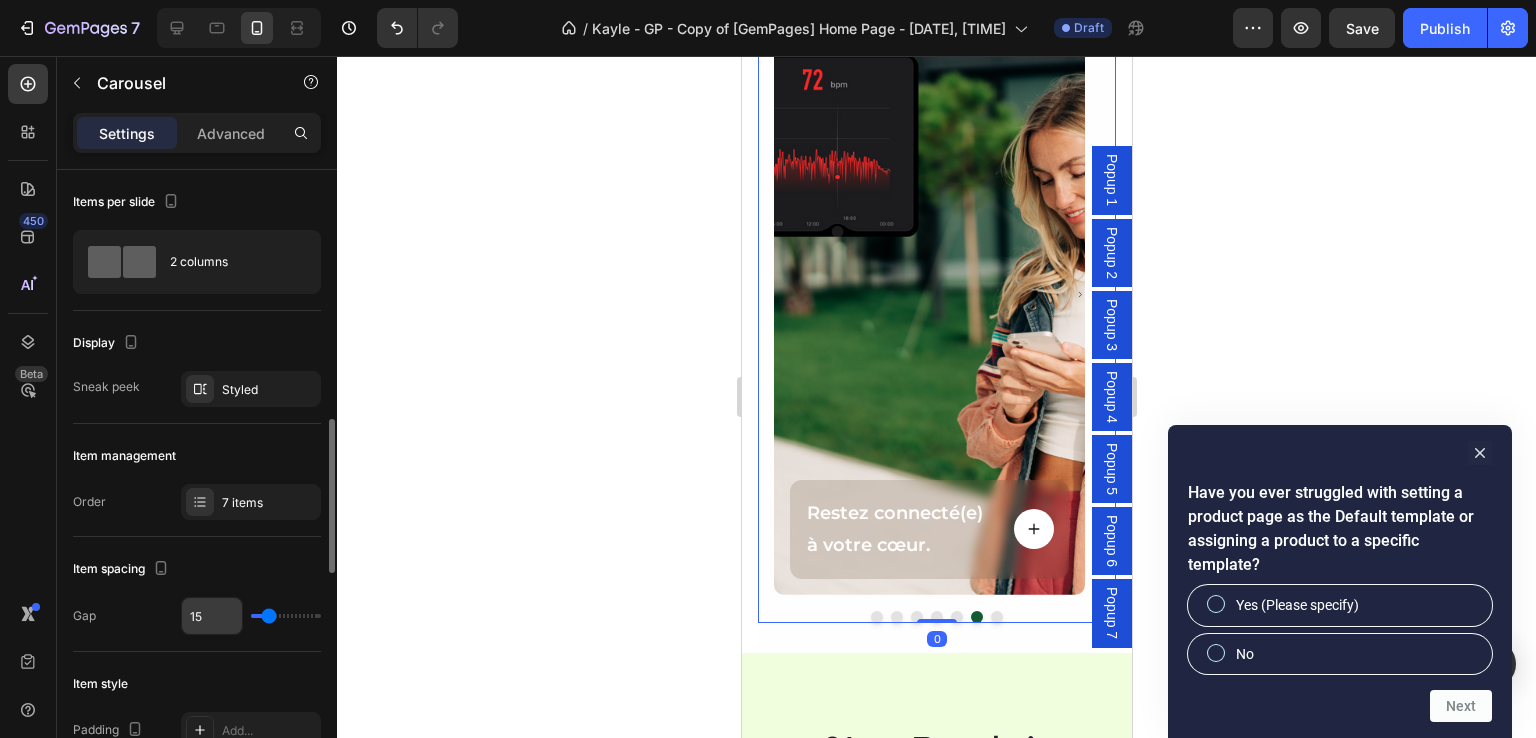 scroll, scrollTop: 200, scrollLeft: 0, axis: vertical 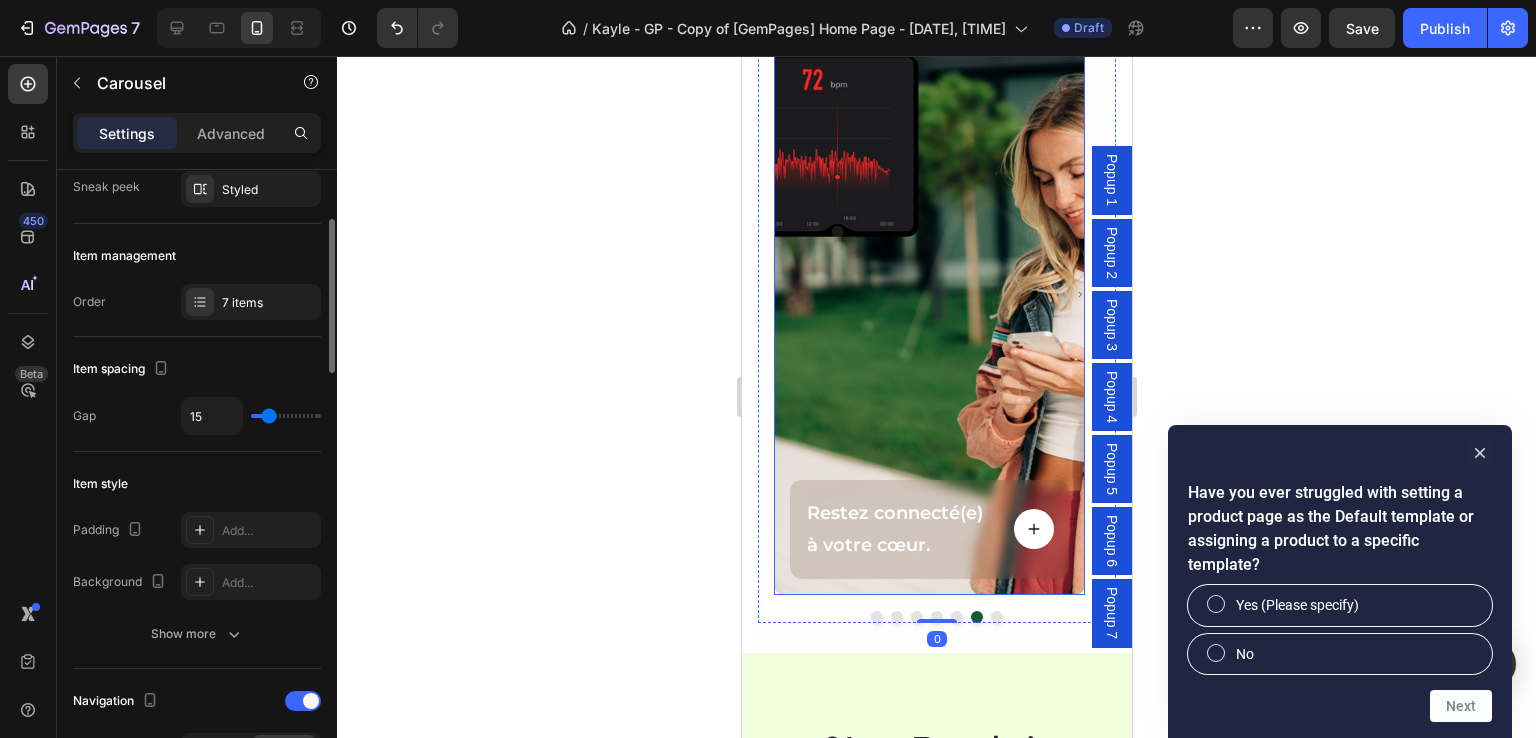 click at bounding box center (928, 295) 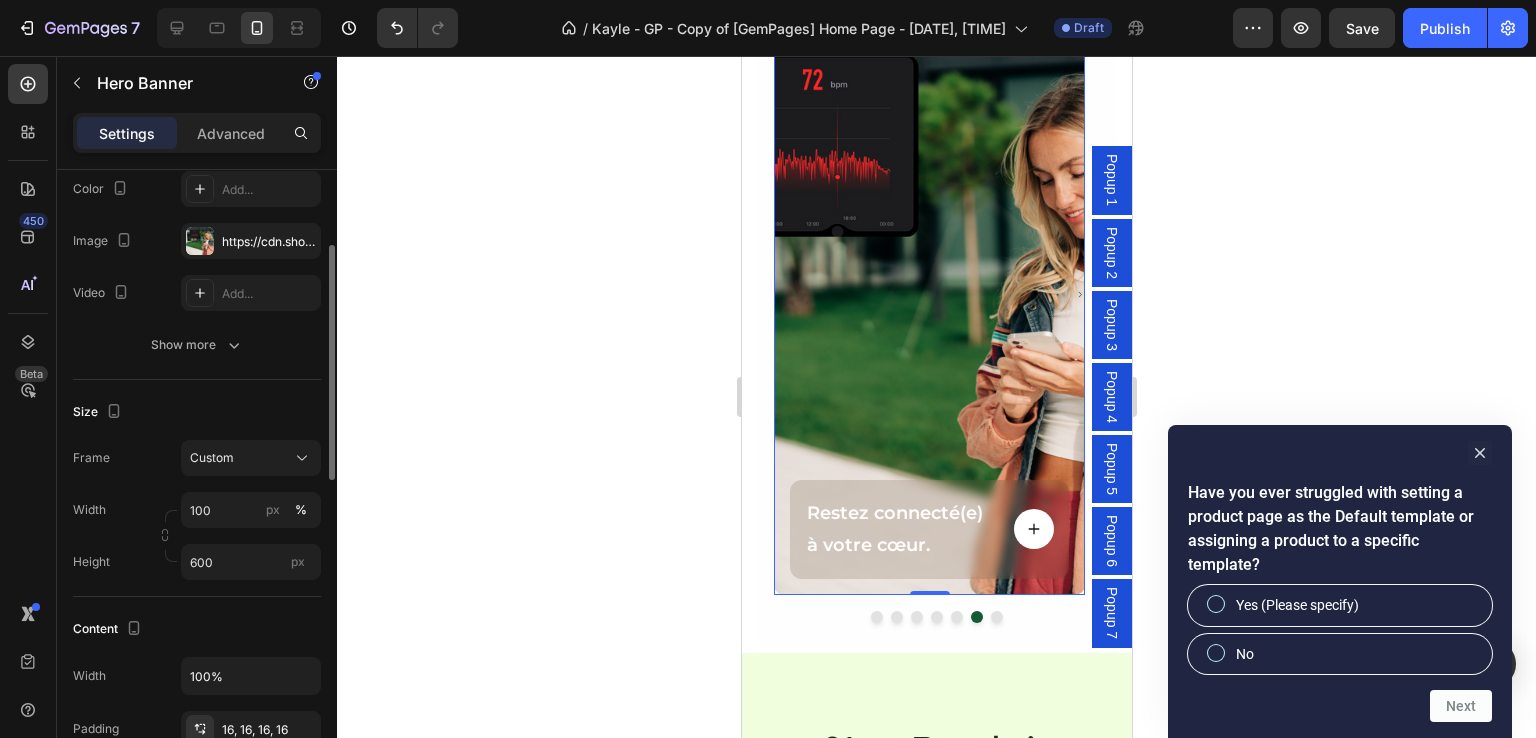 scroll, scrollTop: 0, scrollLeft: 0, axis: both 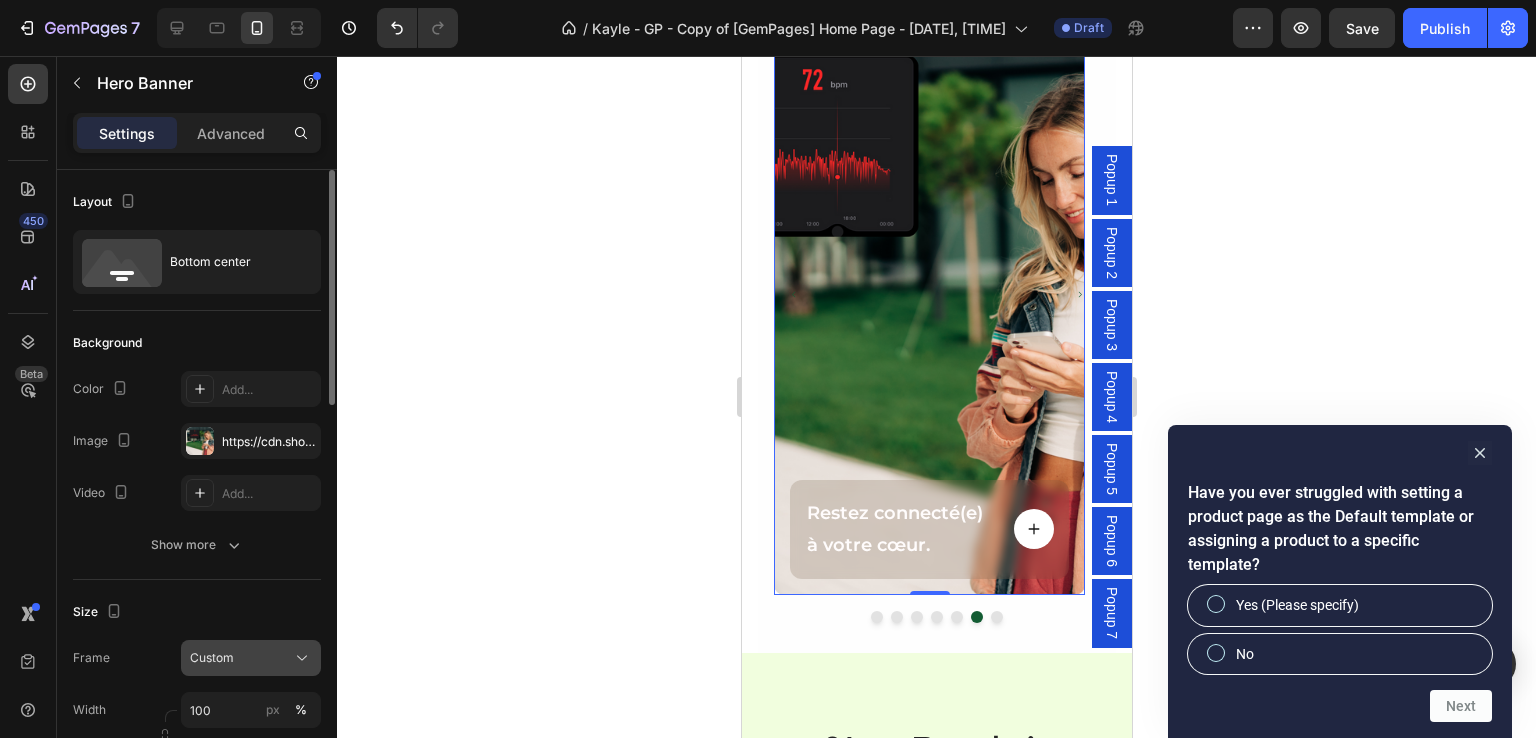 click on "Custom" 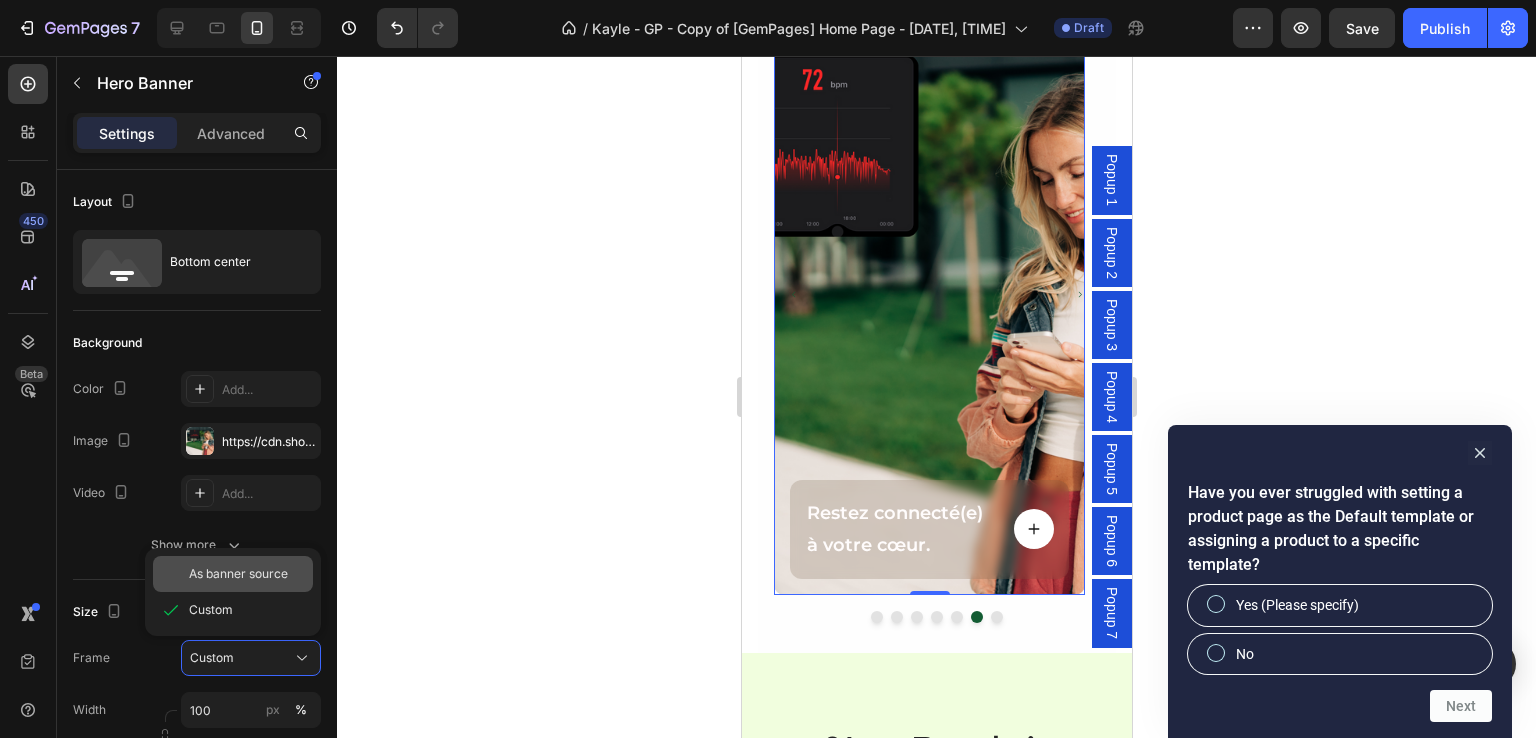click on "As banner source" at bounding box center [238, 574] 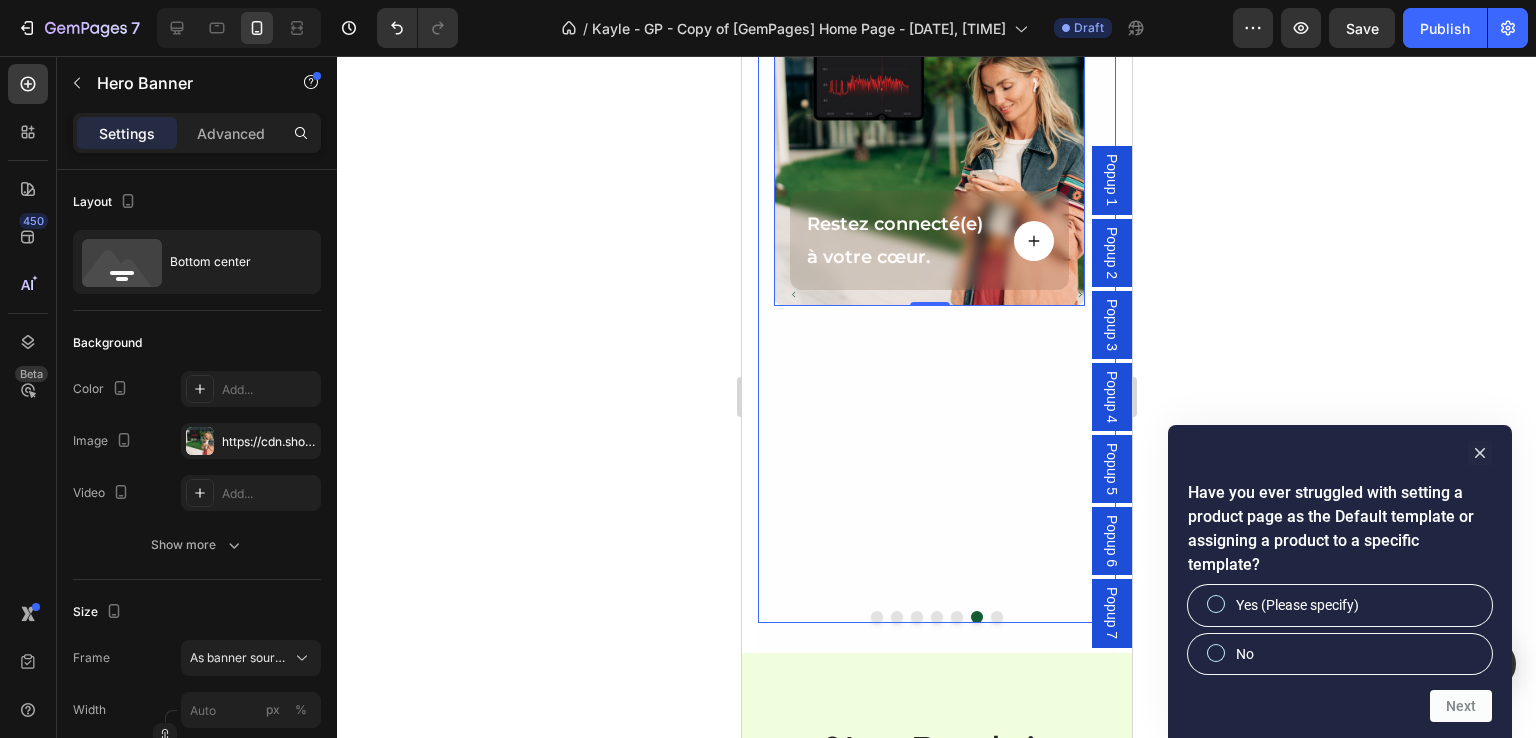 click at bounding box center (996, 617) 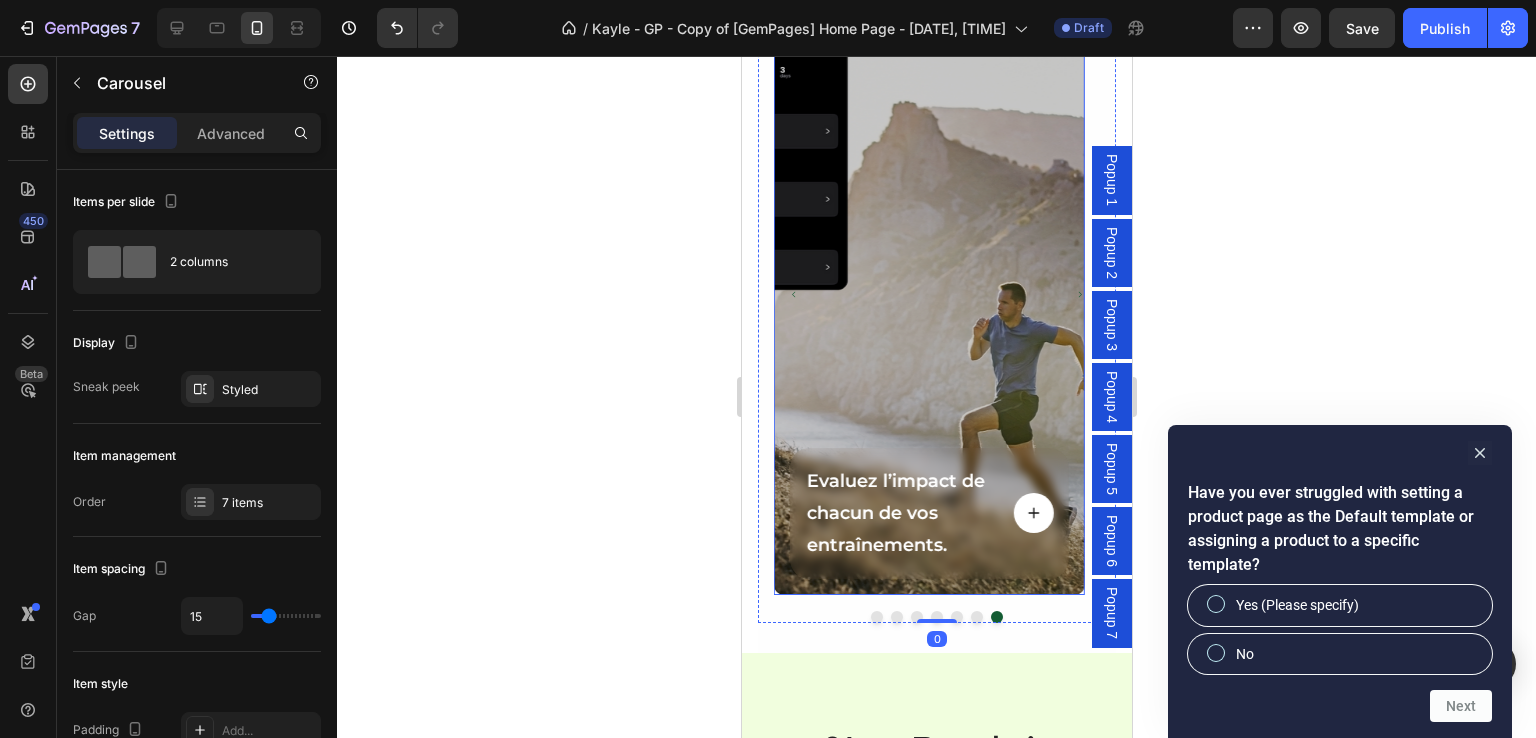 click at bounding box center [928, 295] 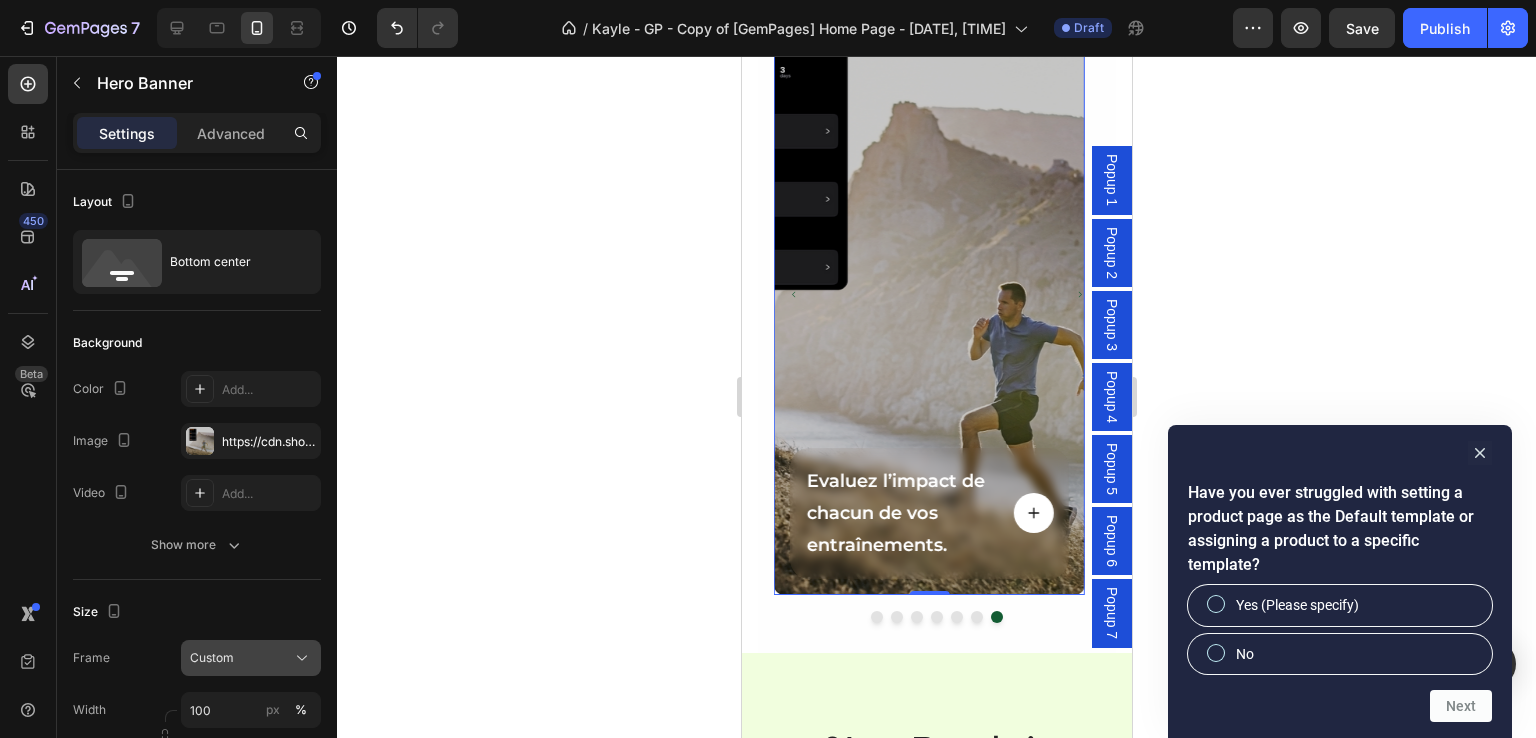 click on "Custom" at bounding box center [212, 658] 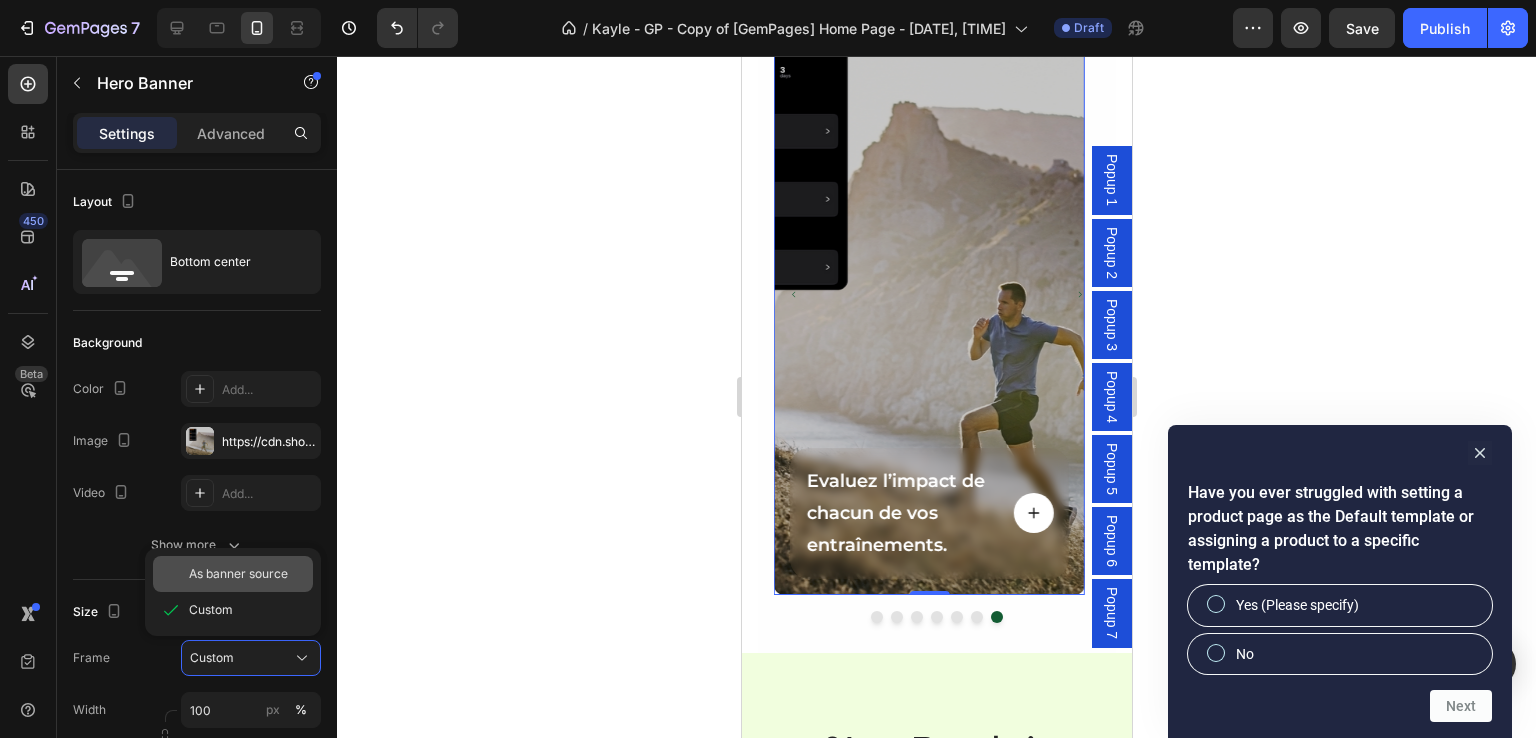 click on "As banner source" at bounding box center (238, 574) 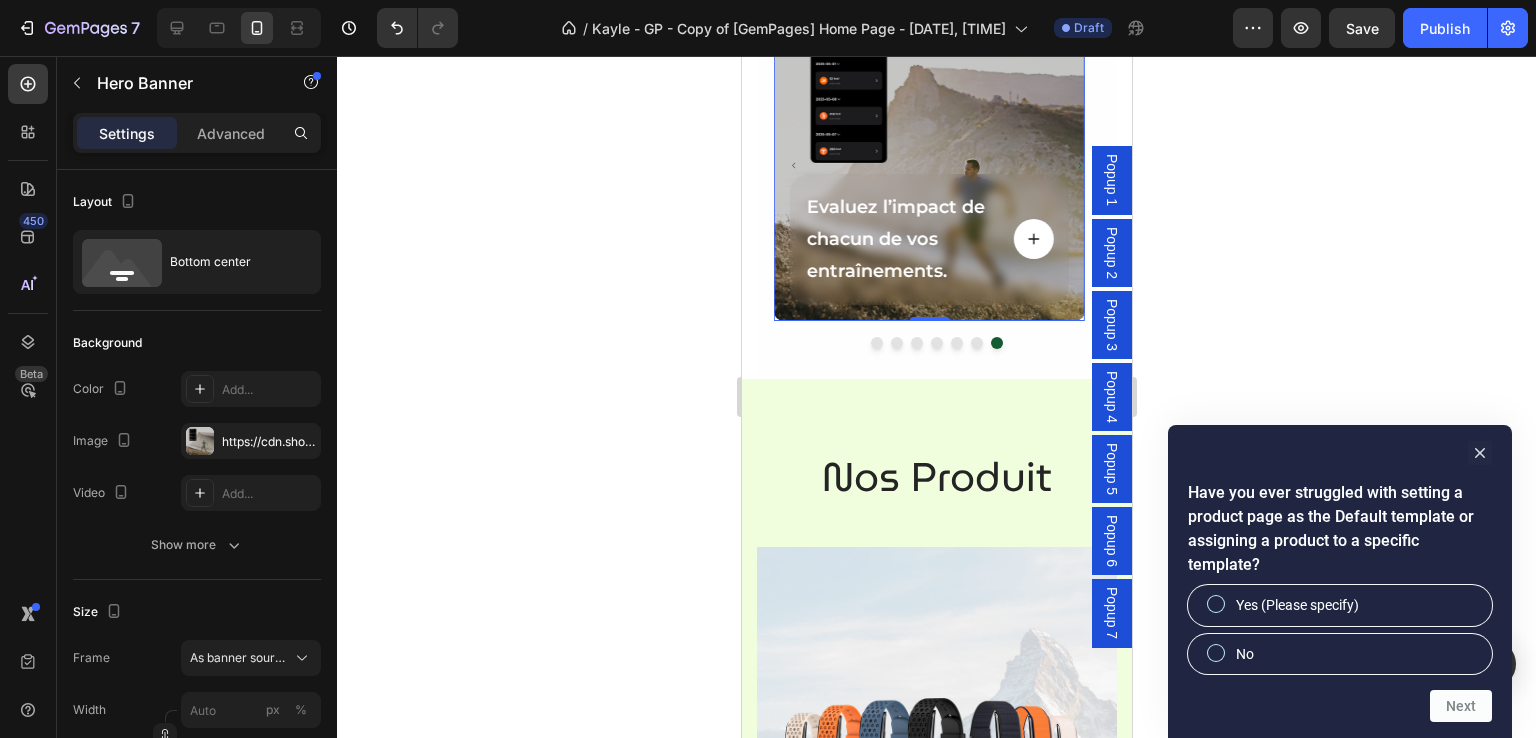 scroll, scrollTop: 1656, scrollLeft: 0, axis: vertical 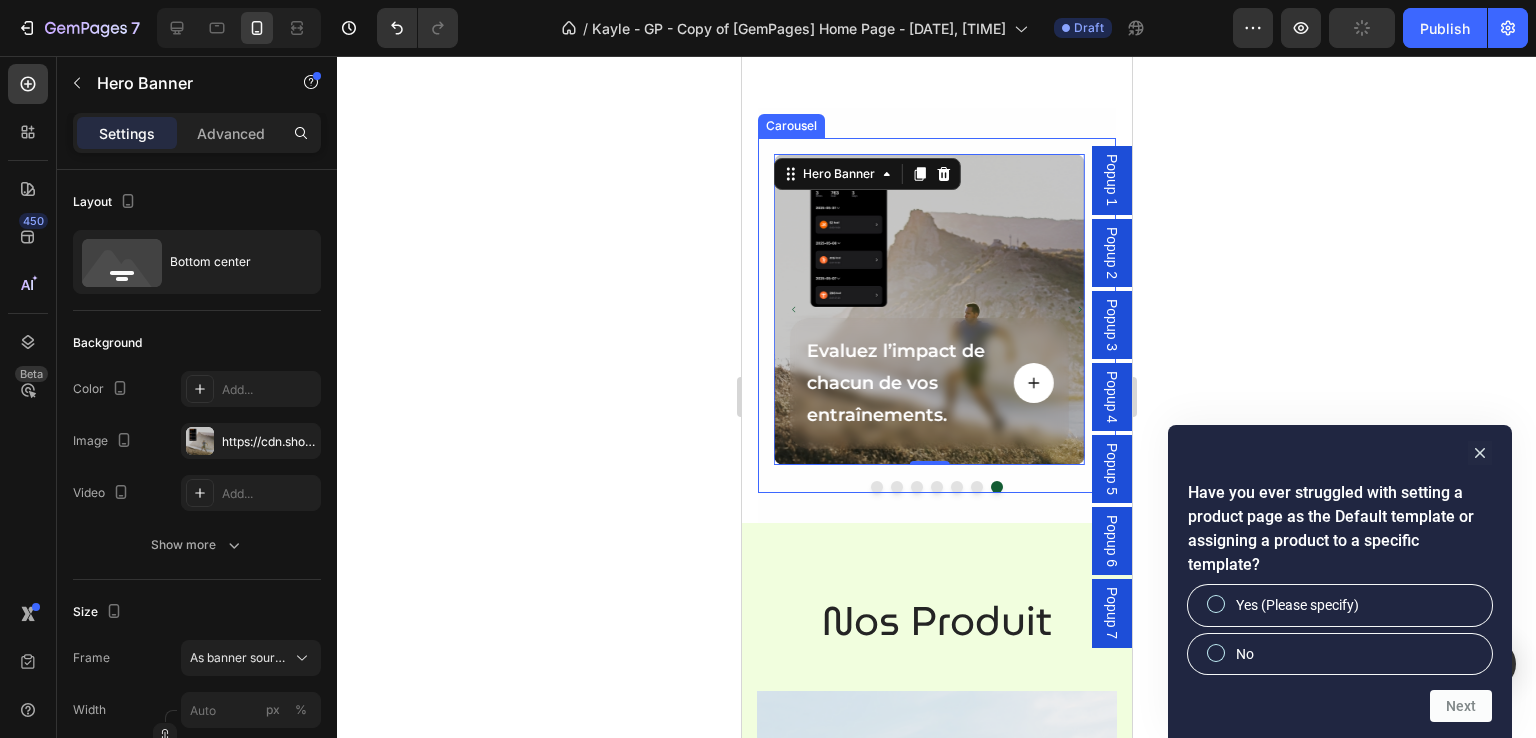 click at bounding box center (876, 487) 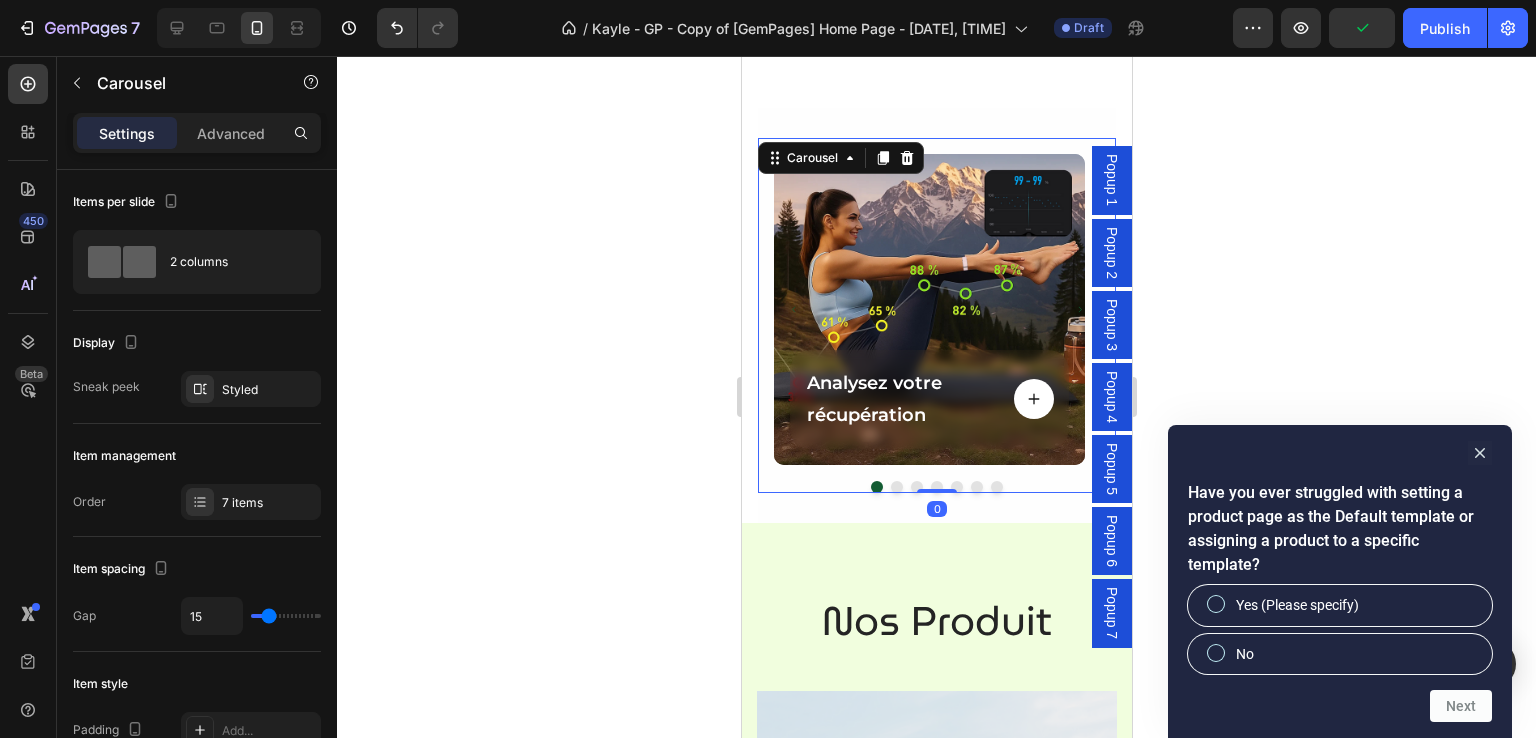 click at bounding box center [896, 487] 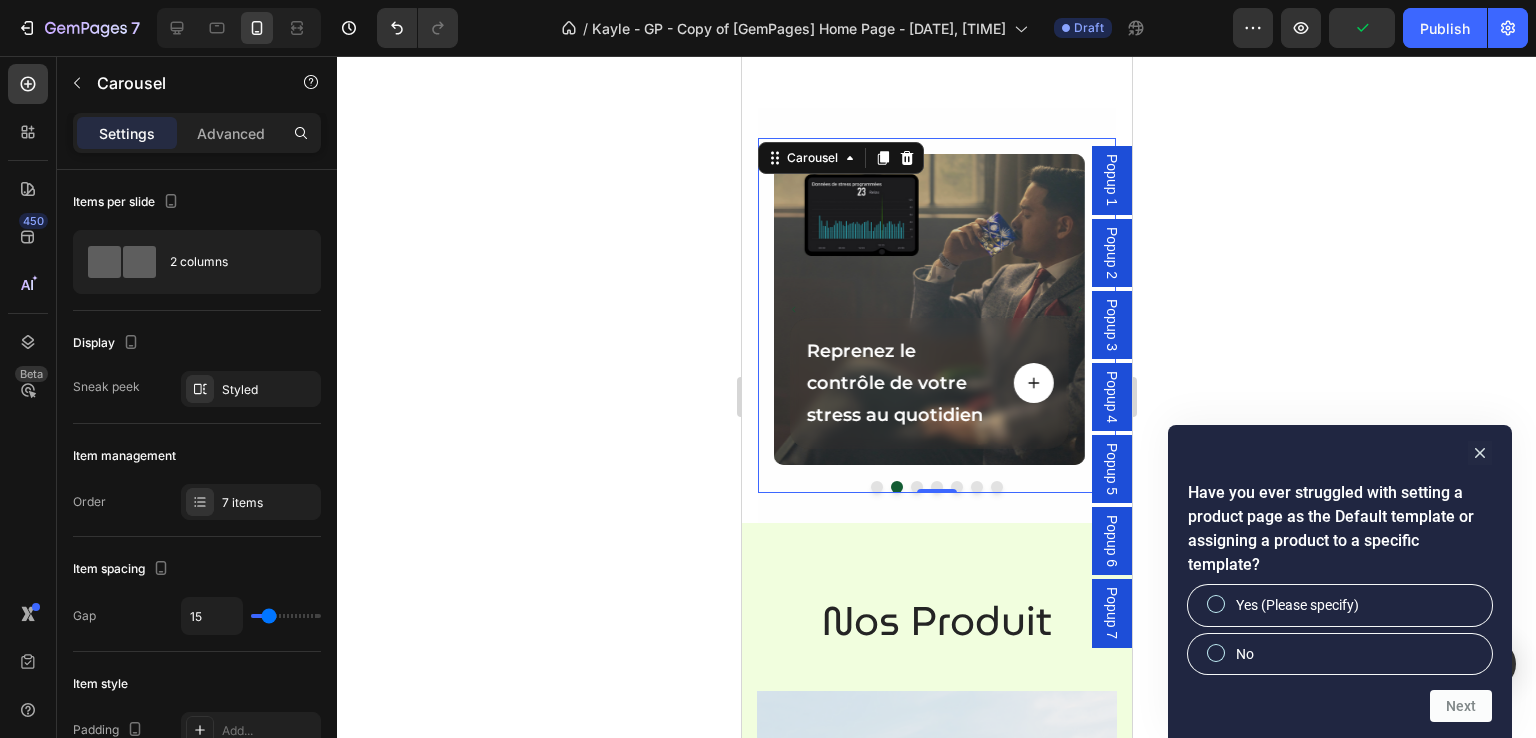 click at bounding box center (916, 487) 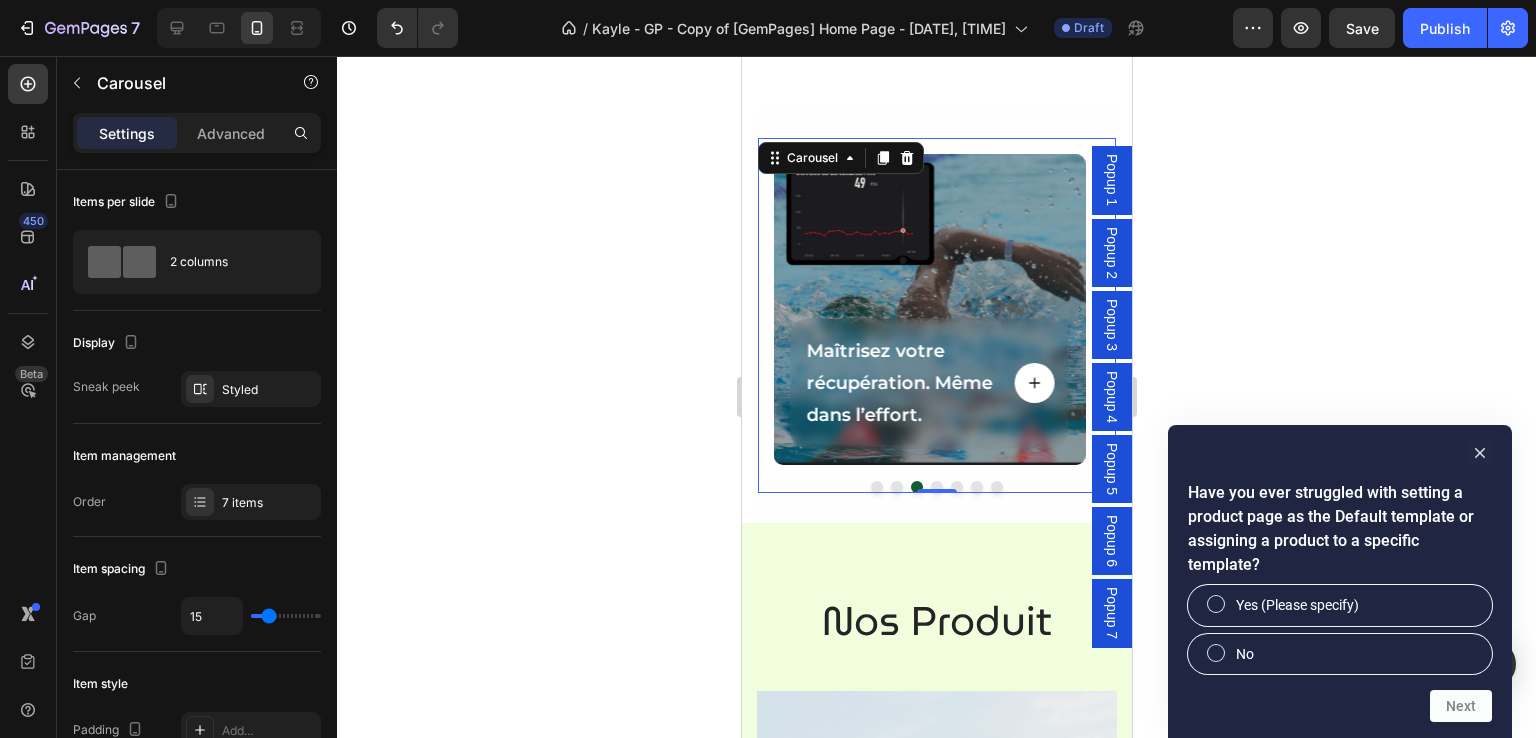 click at bounding box center [876, 487] 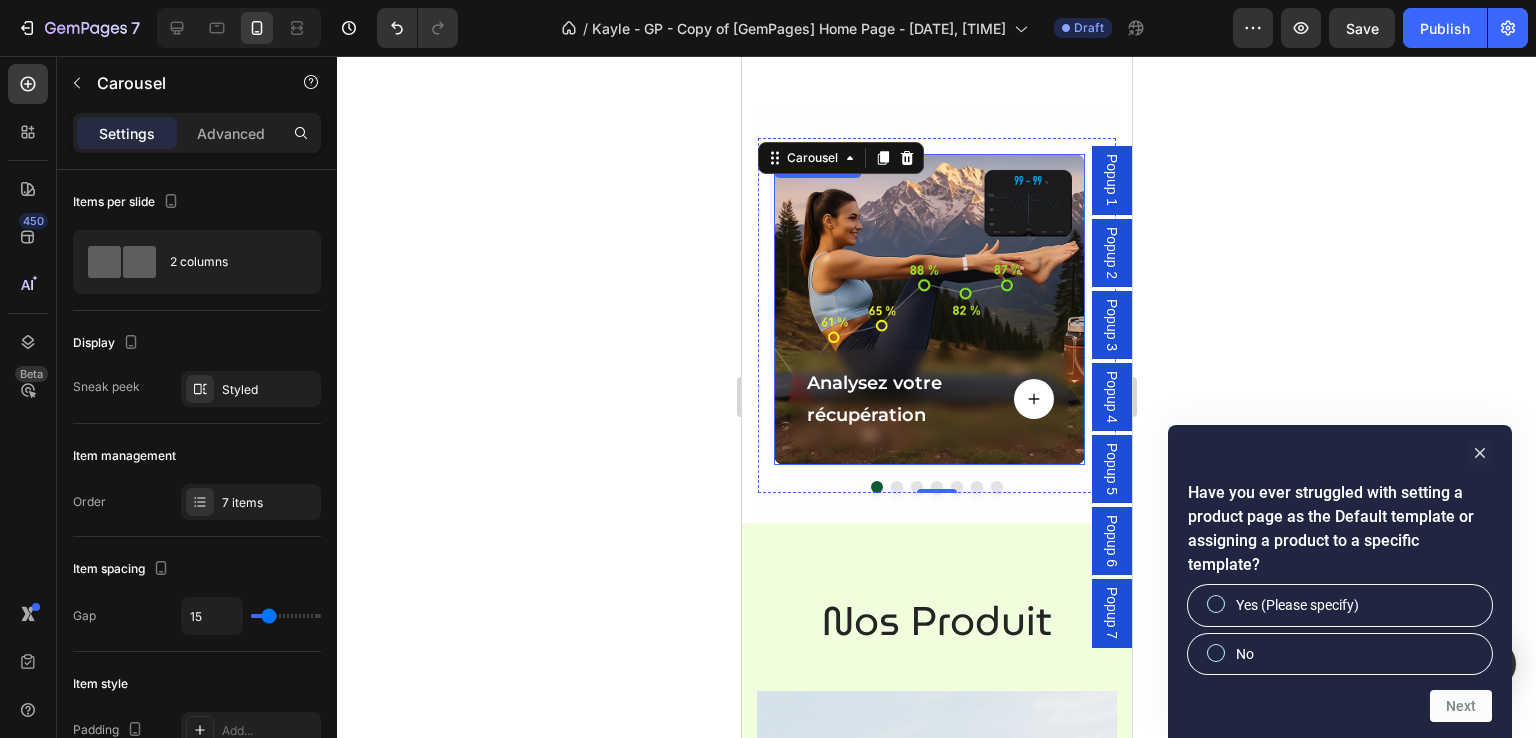 click at bounding box center (928, 309) 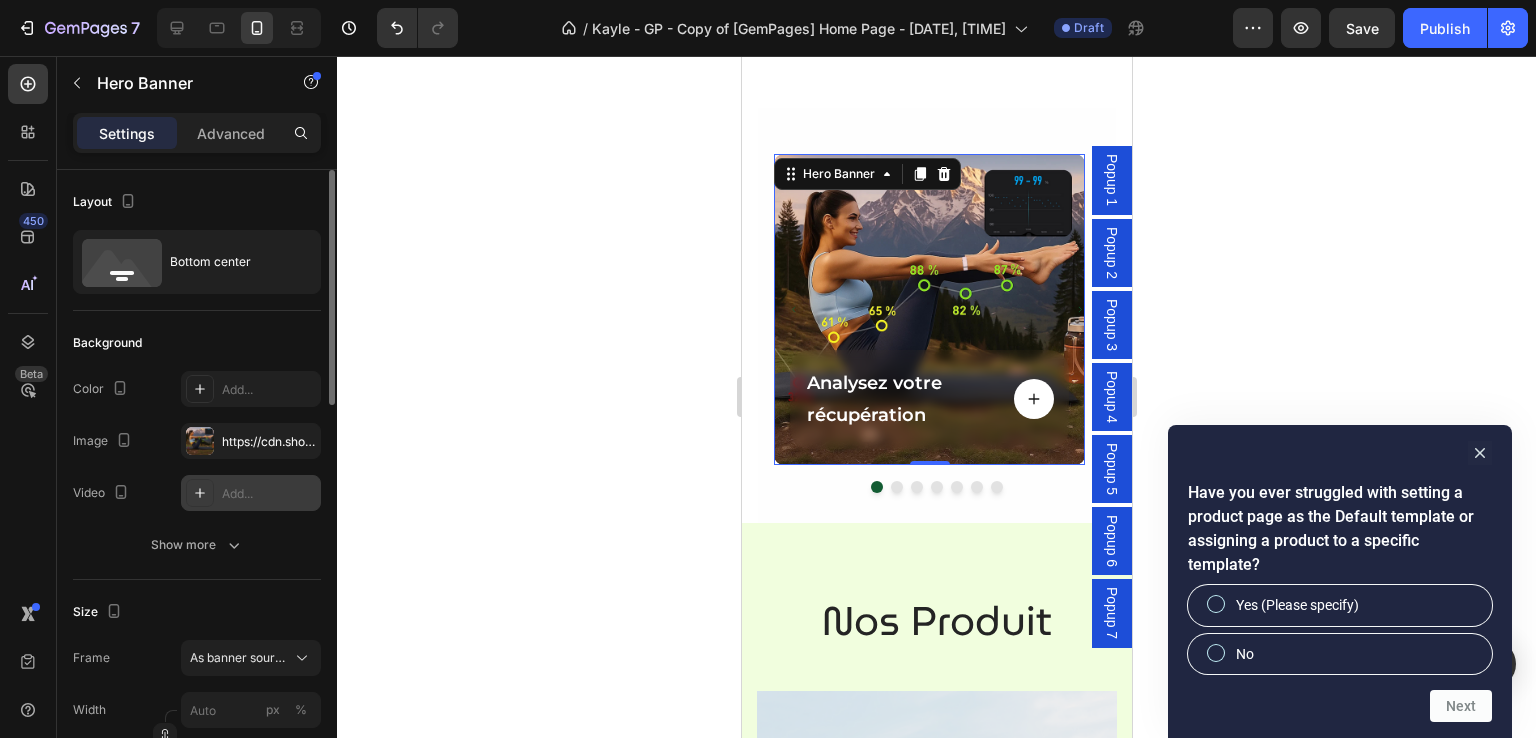 scroll, scrollTop: 200, scrollLeft: 0, axis: vertical 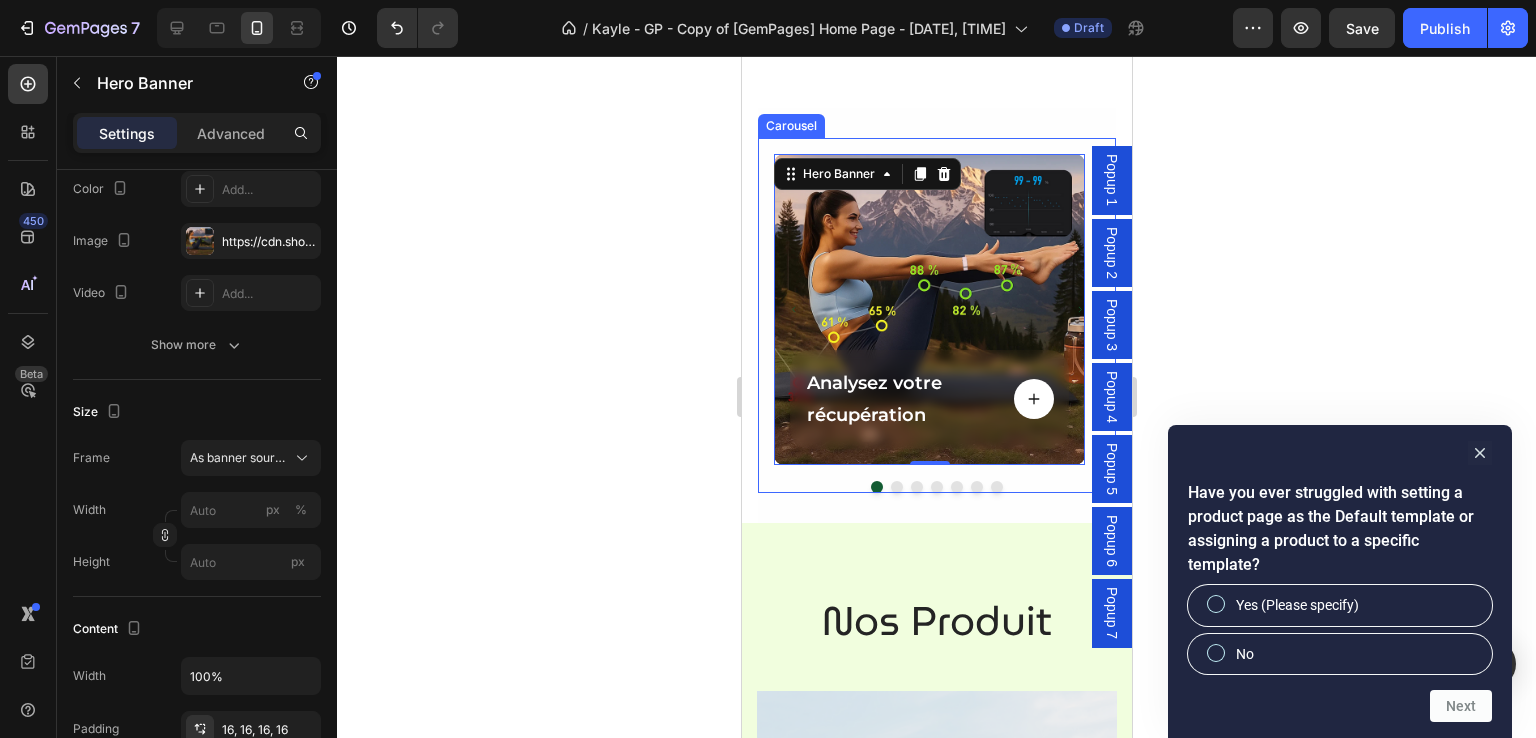 click at bounding box center [896, 487] 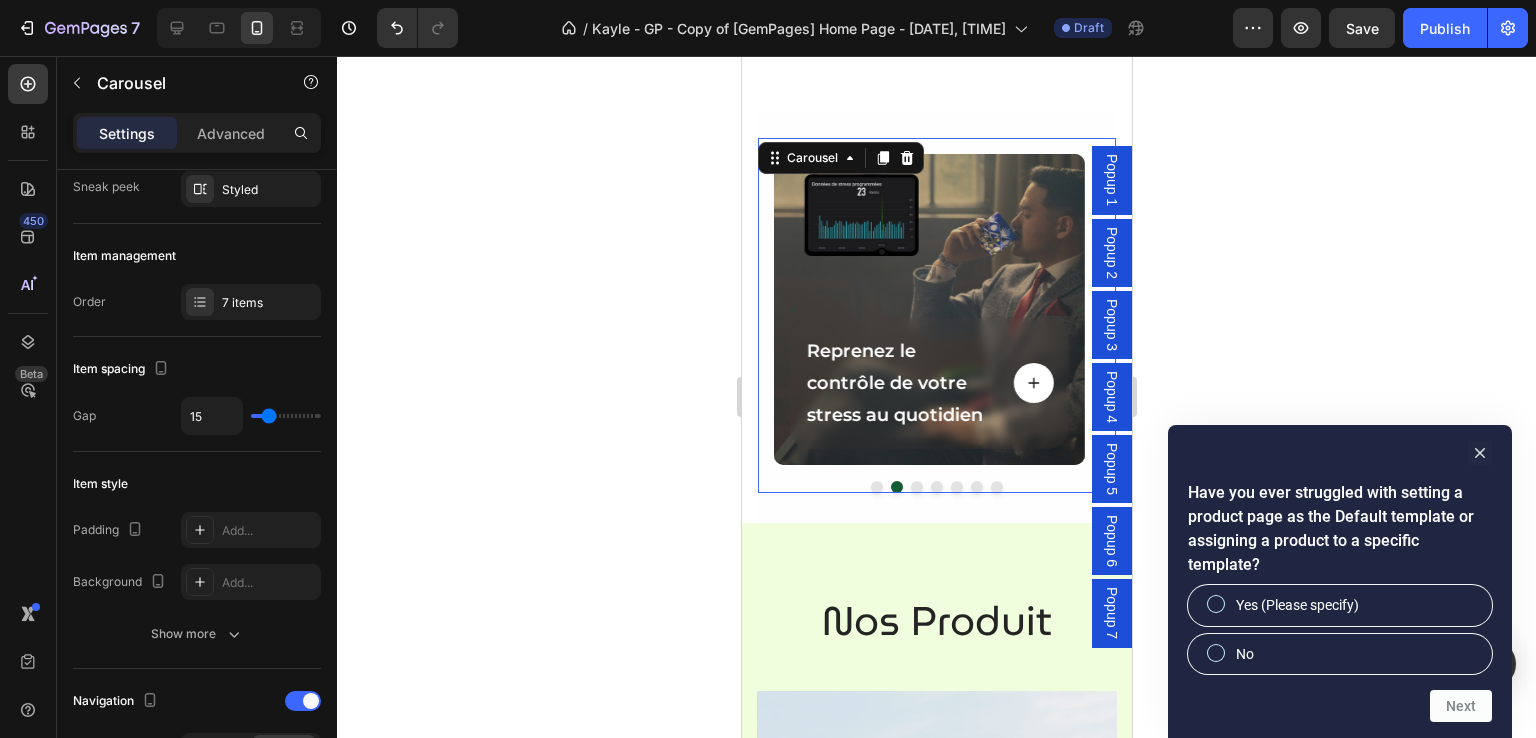 scroll, scrollTop: 0, scrollLeft: 0, axis: both 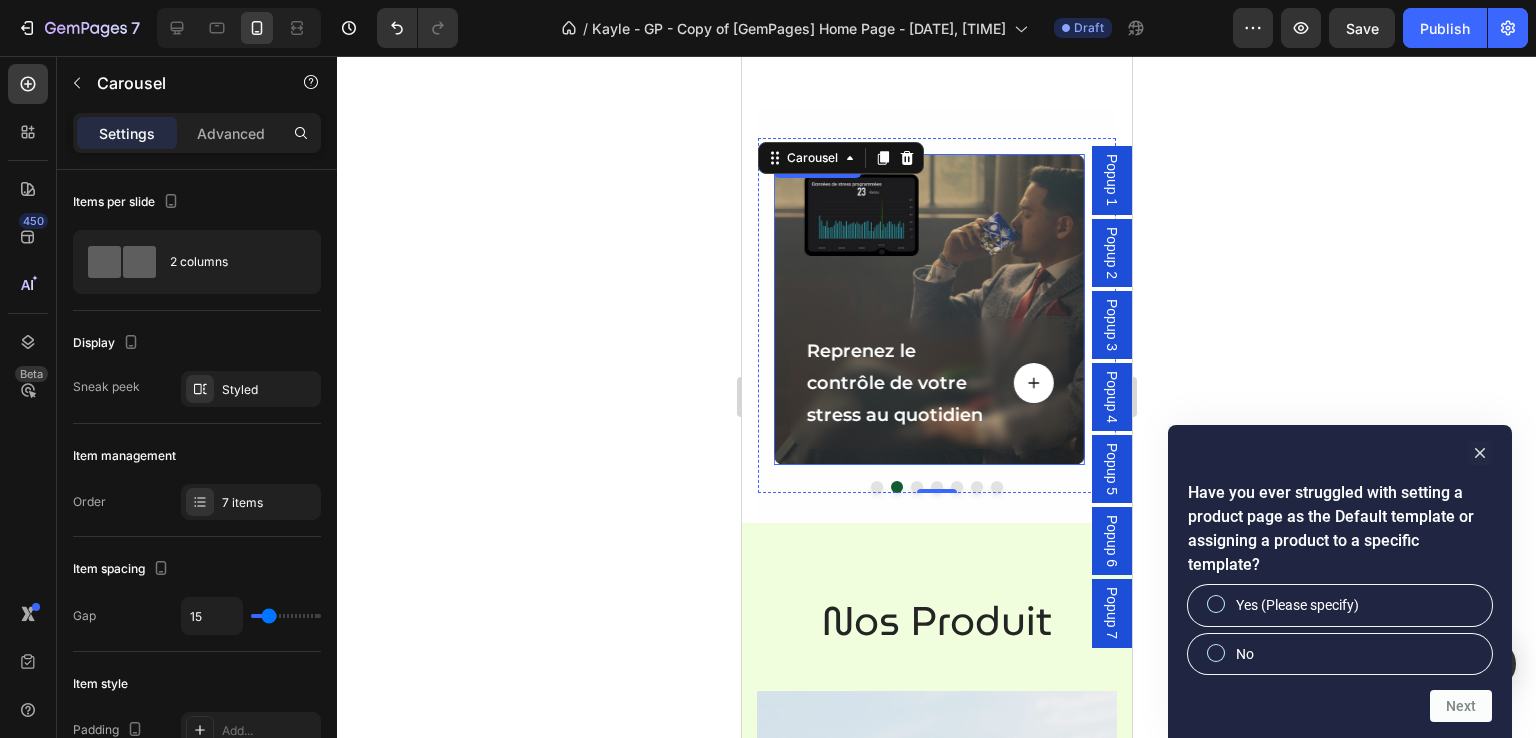 click at bounding box center [928, 309] 